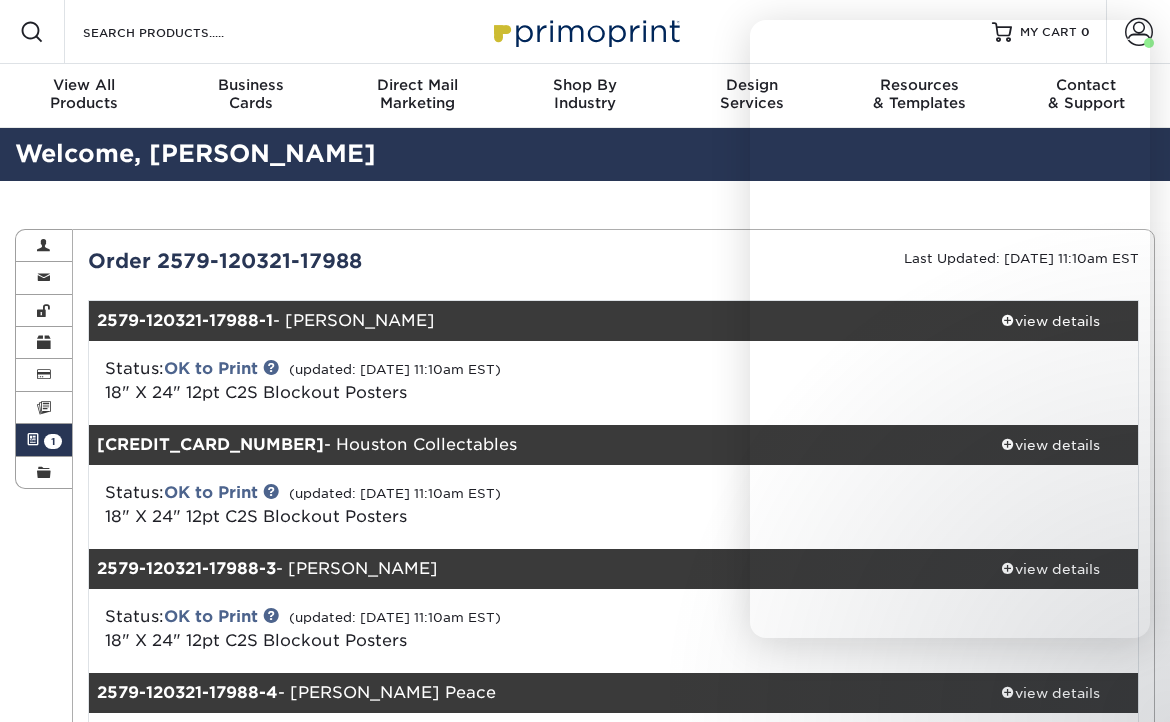 scroll, scrollTop: 100, scrollLeft: 0, axis: vertical 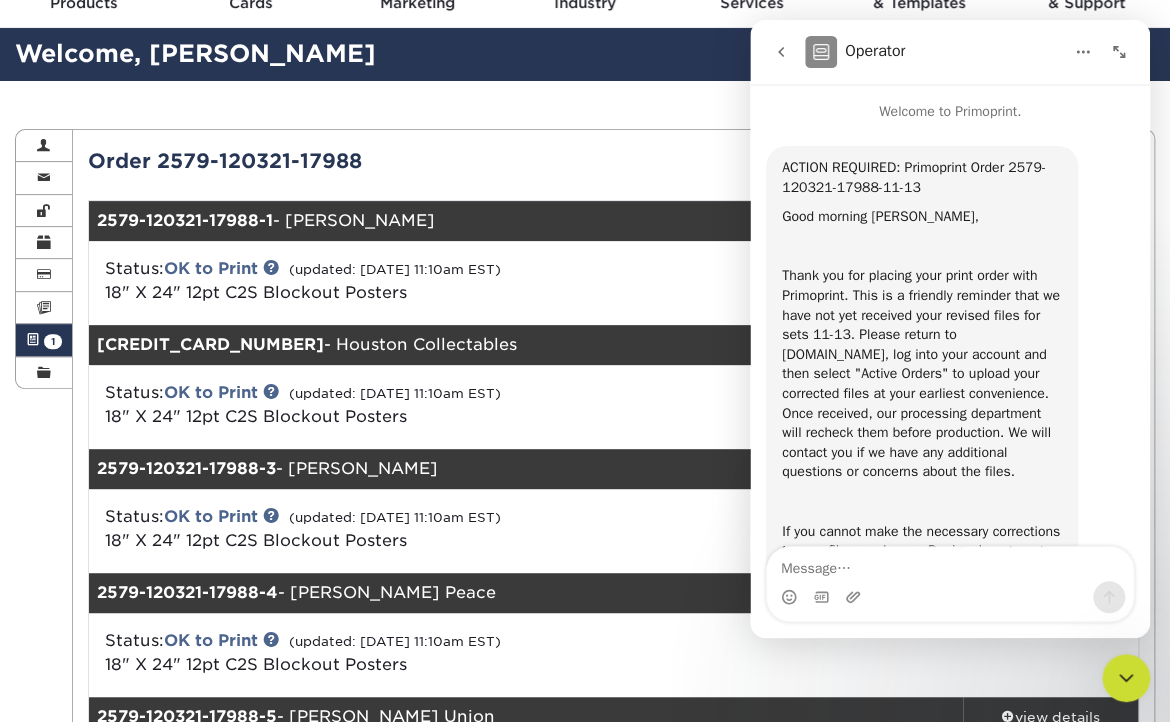 click on "It looks like the only sets our Team had concerns with were sets 11-13. Did you want to replace all of the artwork in this order?" at bounding box center (922, 1135) 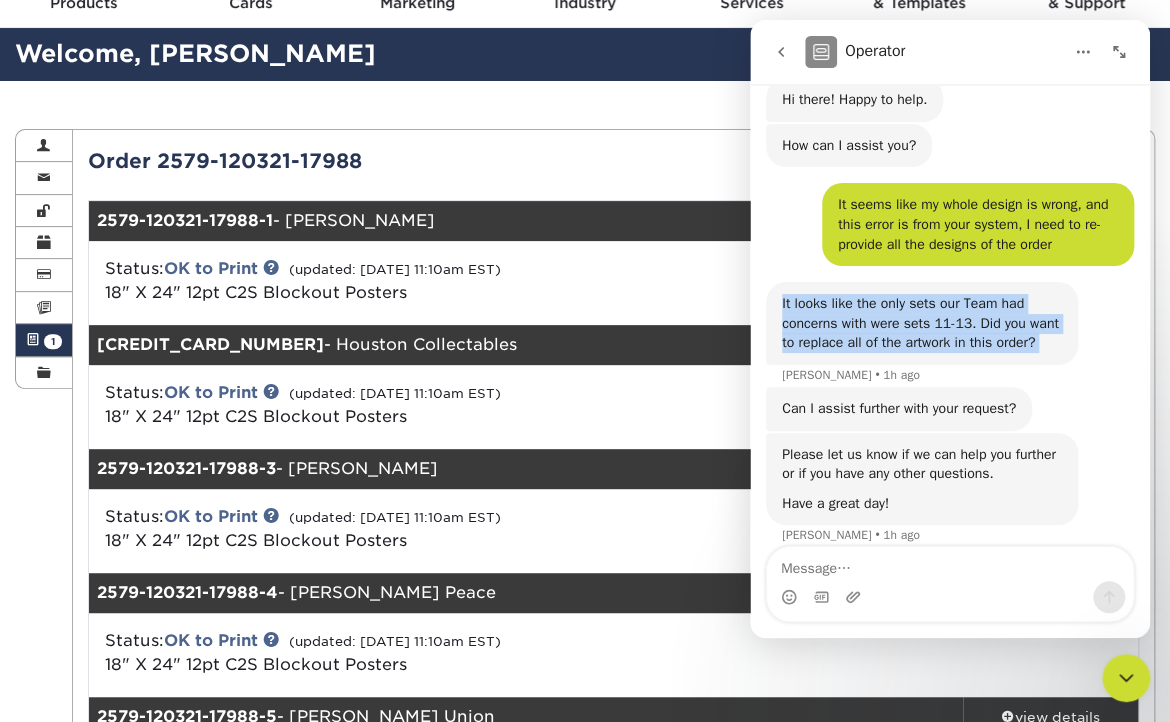 click on "It looks like the only sets our Team had concerns with were sets 11-13. Did you want to replace all of the artwork in this order?" at bounding box center (922, 323) 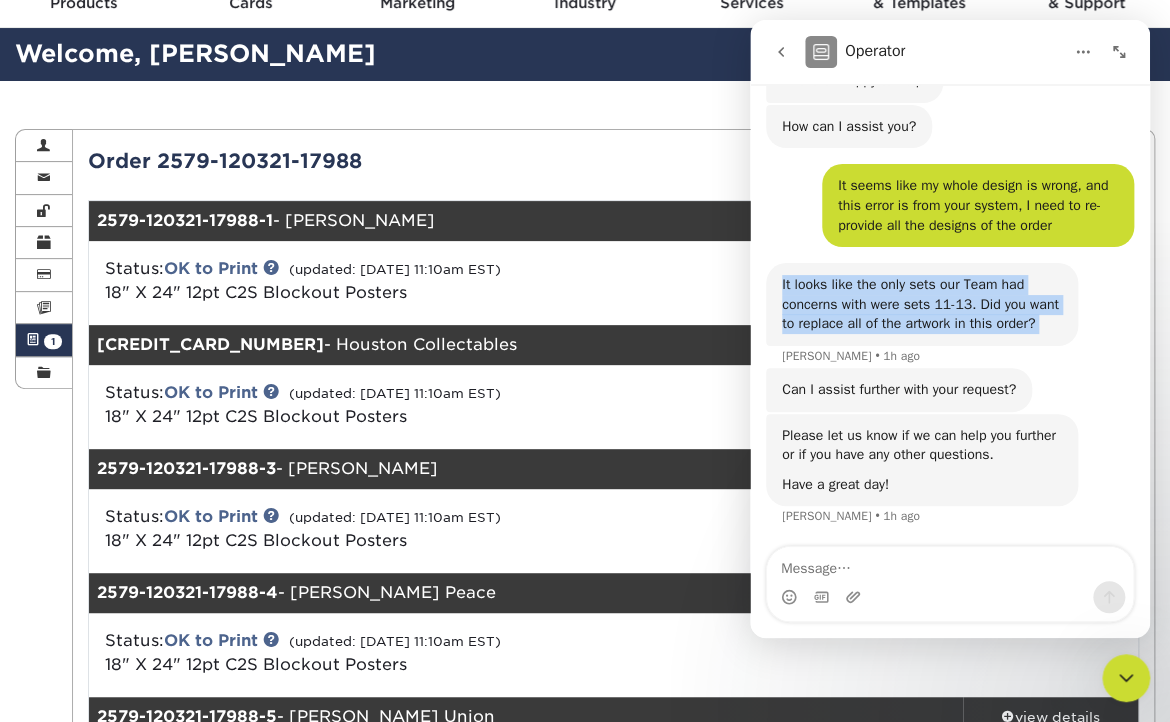 scroll, scrollTop: 832, scrollLeft: 0, axis: vertical 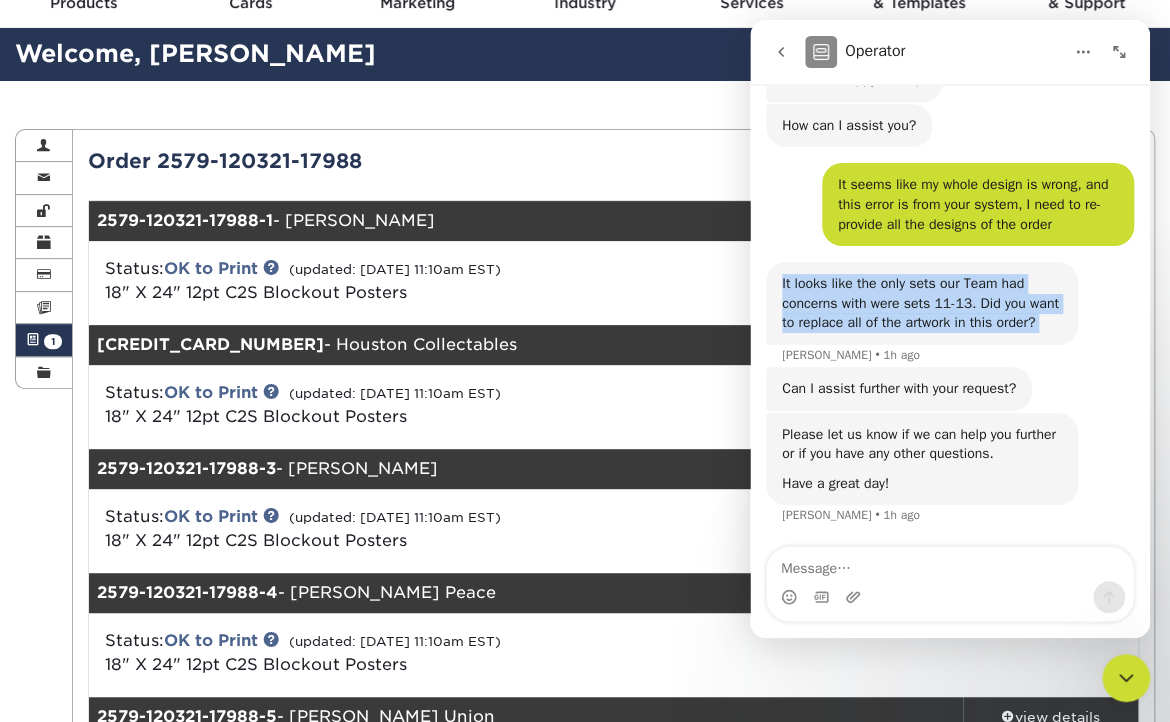 copy on "It looks like the only sets our Team had concerns with were sets 11-13. Did you want to replace all of the artwork in this order?" 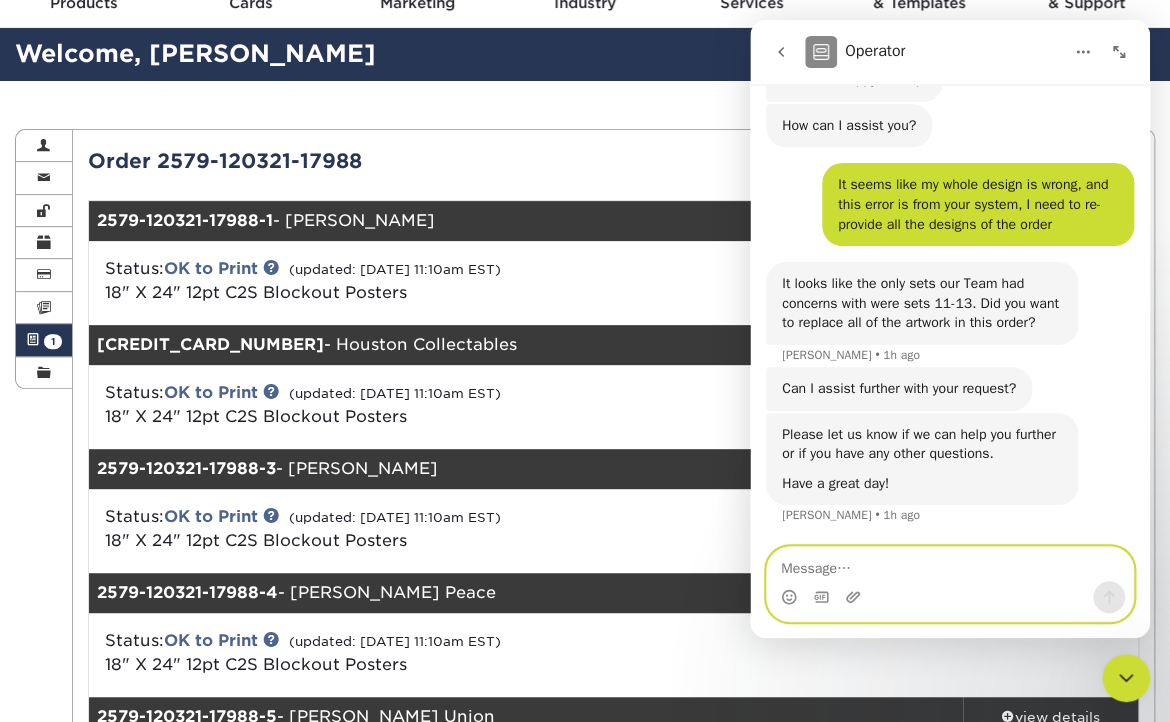 click at bounding box center (950, 564) 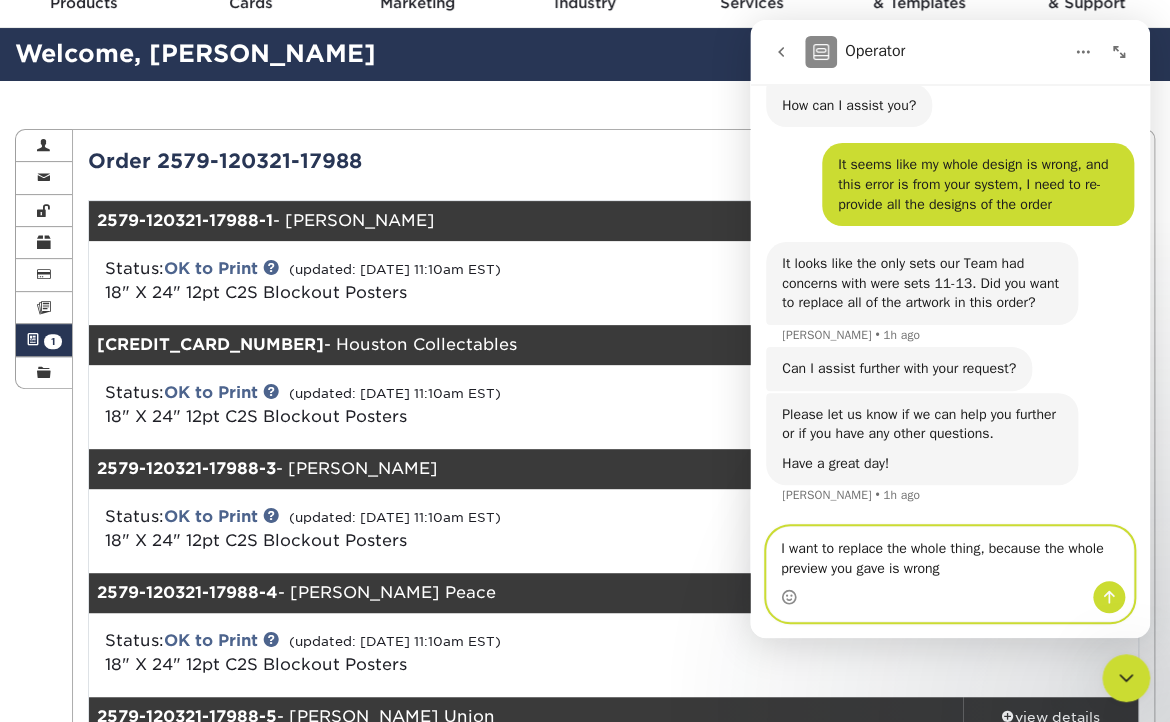 type 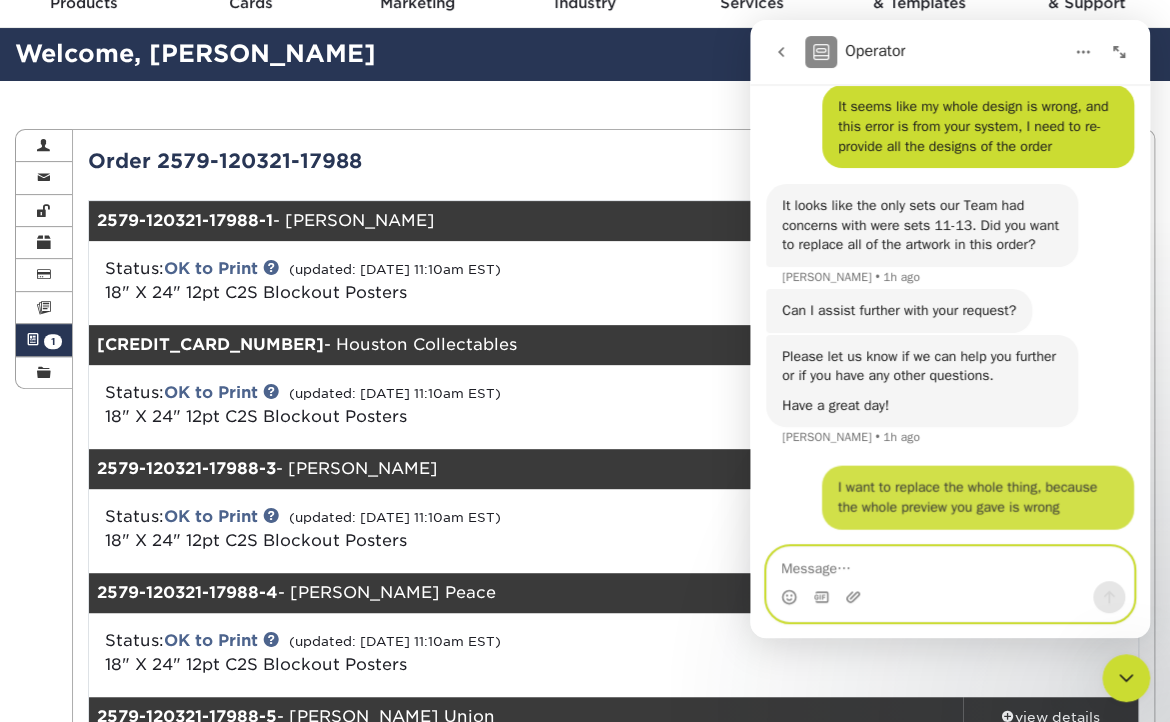 scroll, scrollTop: 911, scrollLeft: 0, axis: vertical 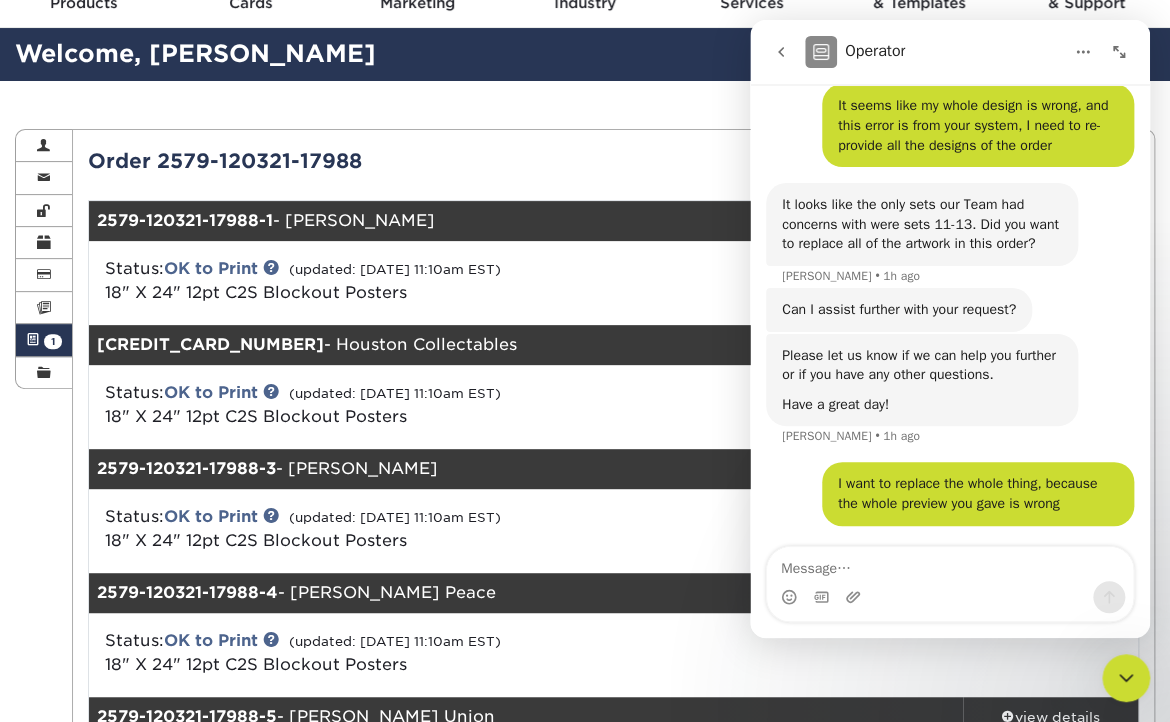 click on "Order 2579-120321-17988" at bounding box center (343, 161) 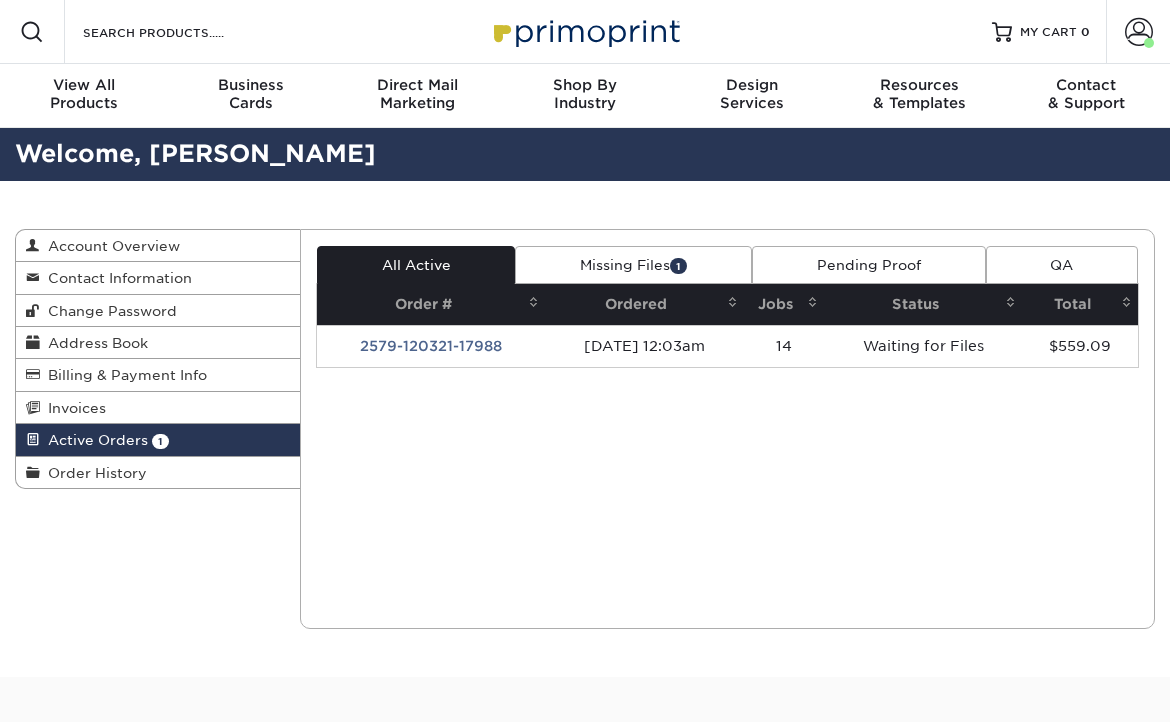 scroll, scrollTop: 0, scrollLeft: 0, axis: both 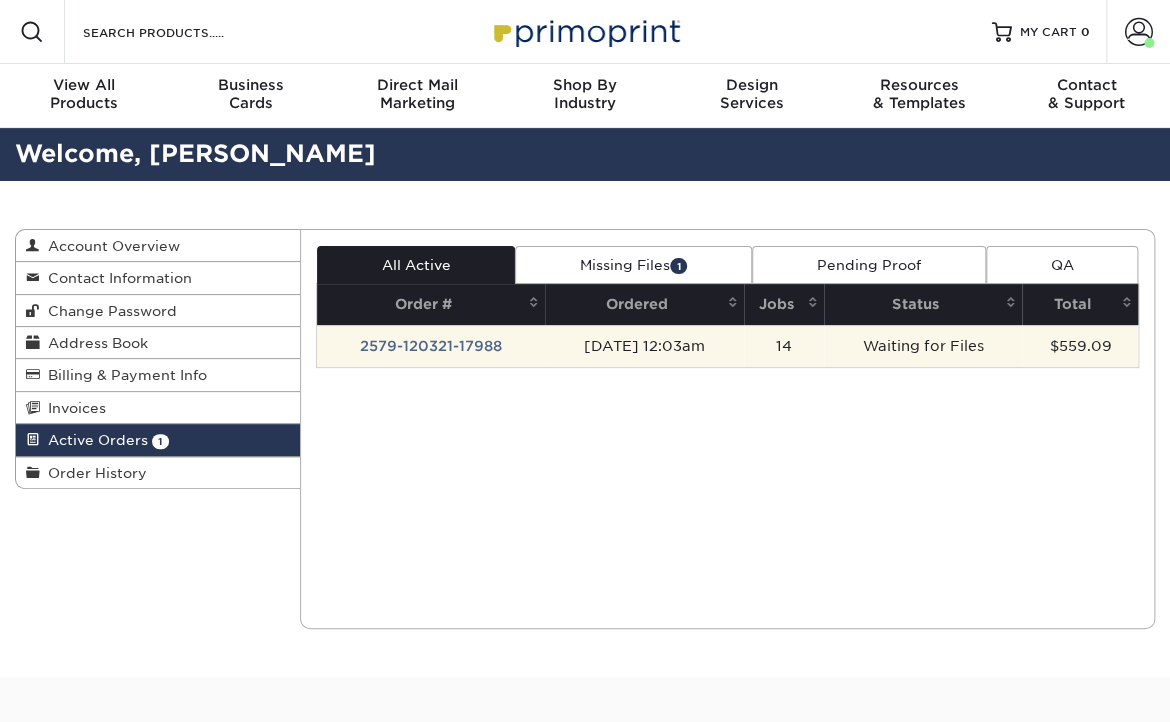 click on "2579-120321-17988" at bounding box center (431, 346) 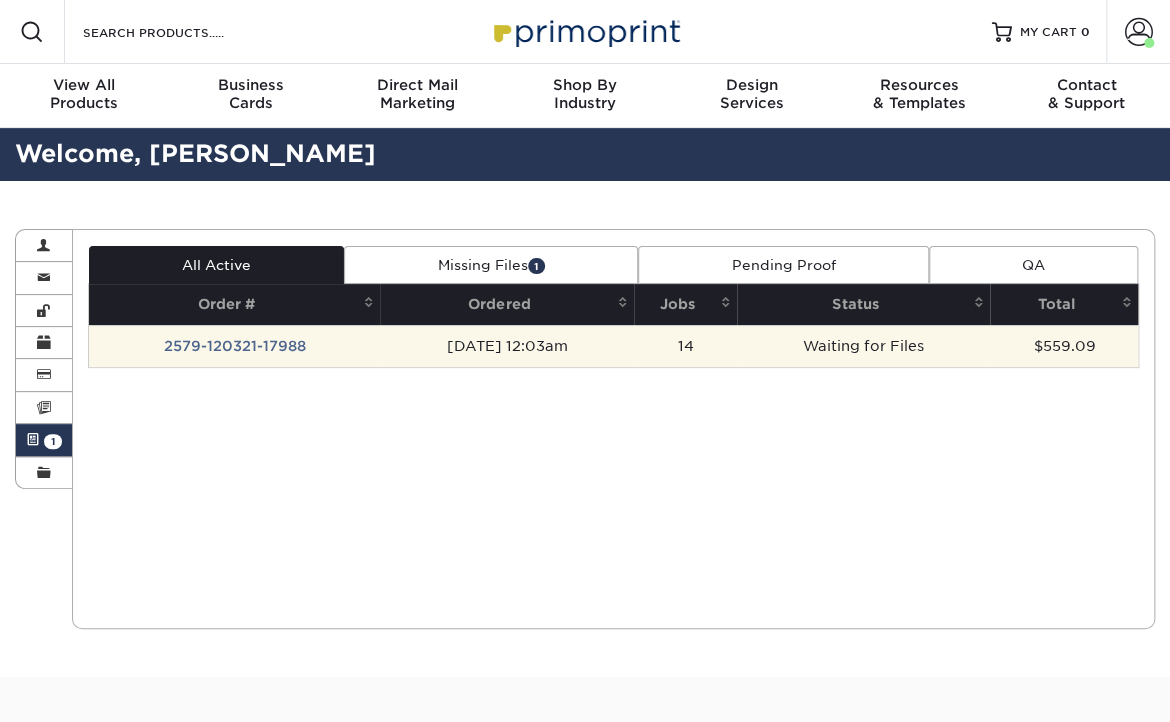 click on "2579-120321-17988" at bounding box center [234, 346] 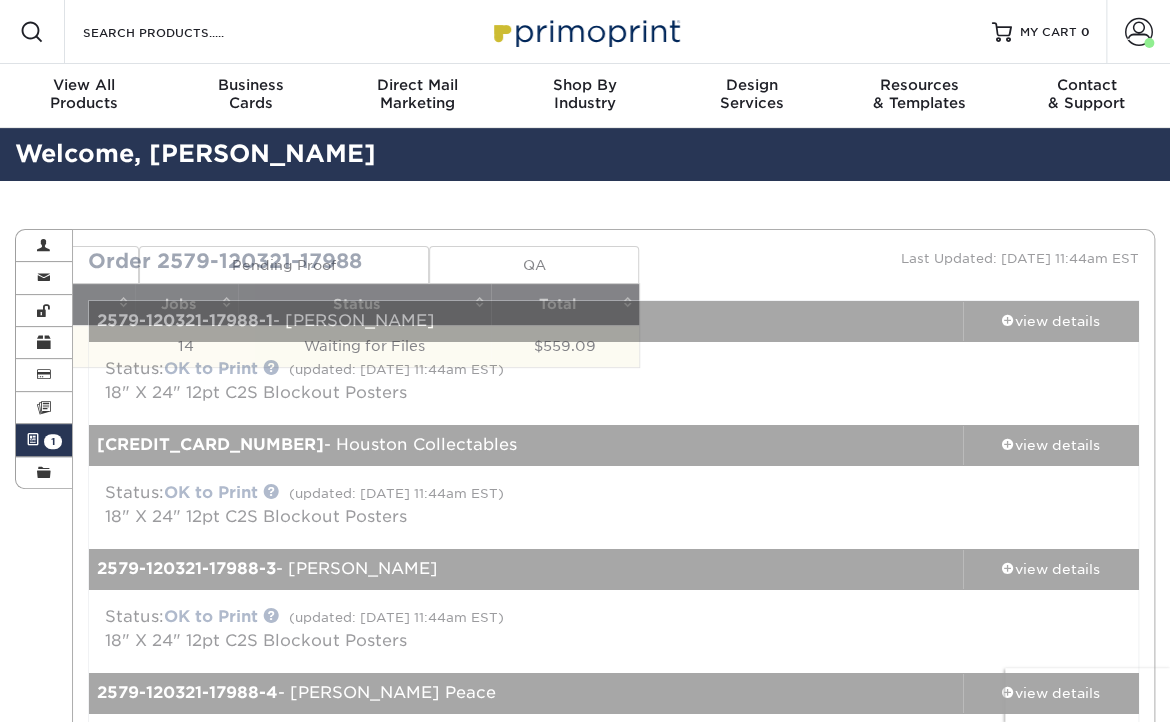 click on "Status:  OK to Print
(updated: 07/10/2025 11:44am EST)
18" X 24" 12pt C2S Blockout Posters" at bounding box center [613, 383] 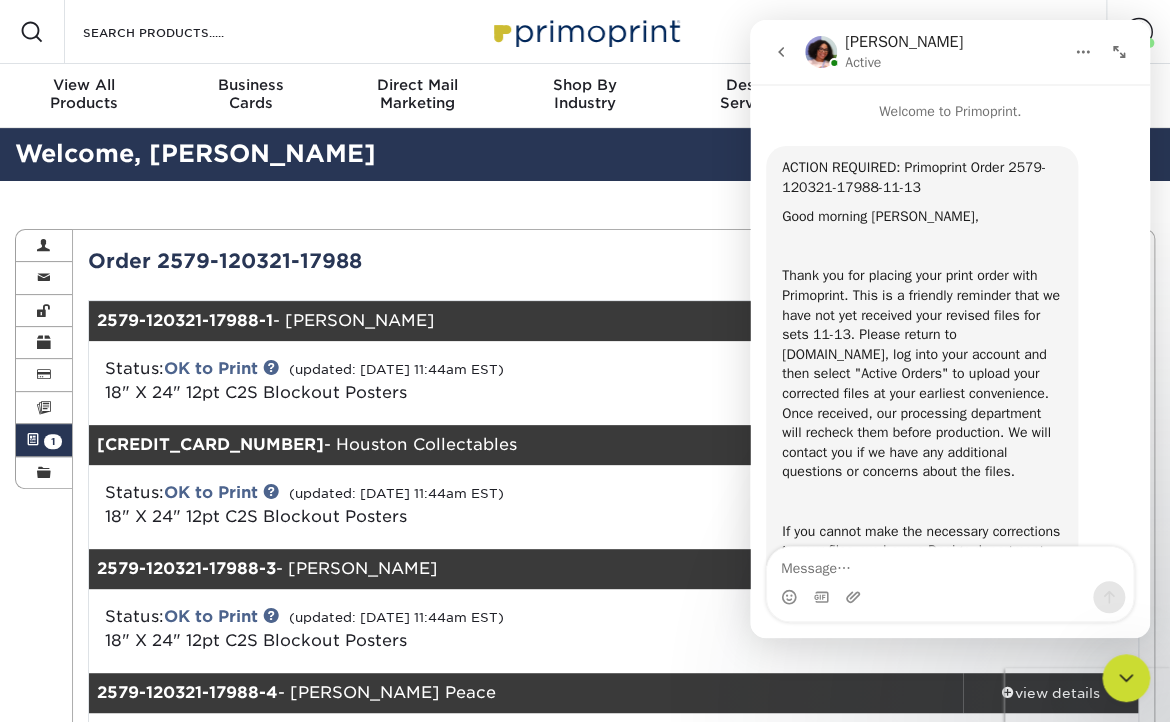 scroll, scrollTop: 0, scrollLeft: 0, axis: both 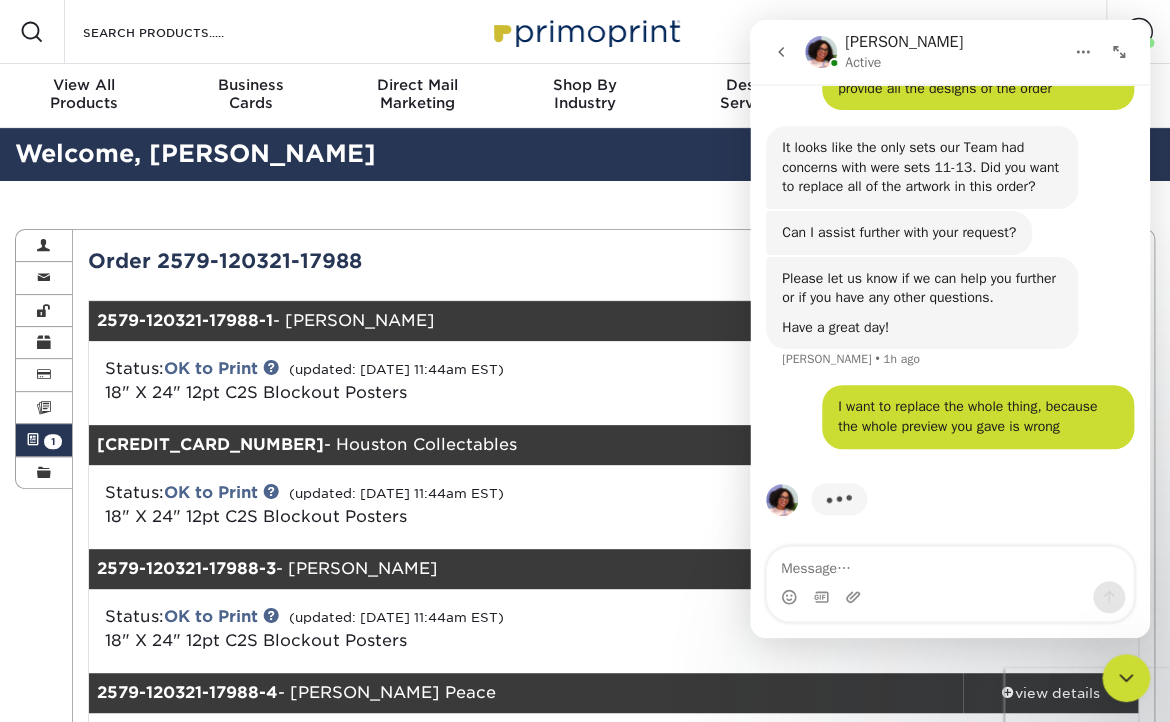 click at bounding box center (950, 564) 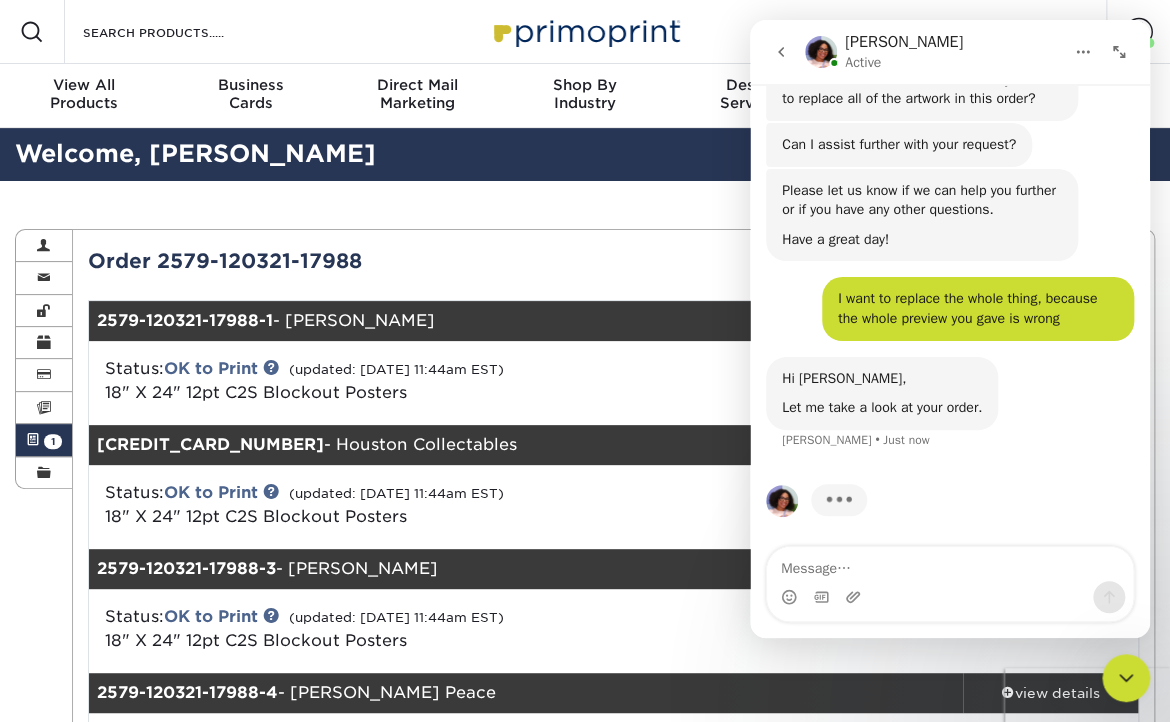 scroll, scrollTop: 1057, scrollLeft: 0, axis: vertical 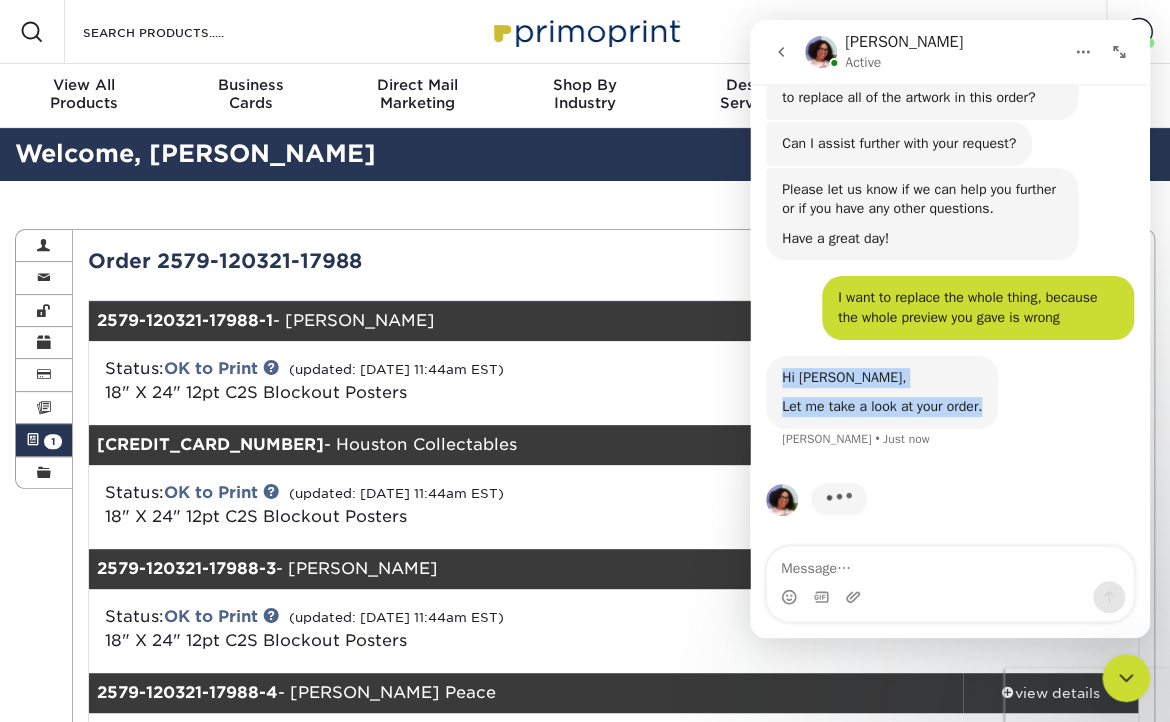 drag, startPoint x: 982, startPoint y: 409, endPoint x: 776, endPoint y: 375, distance: 208.78697 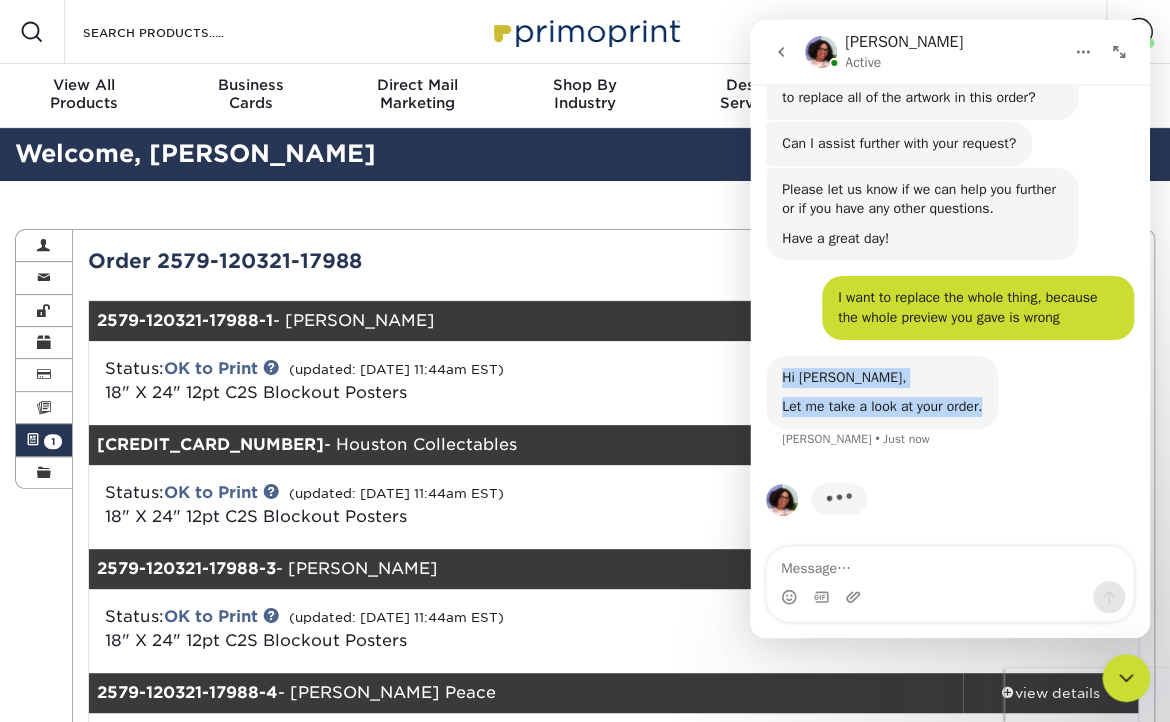 click on "Hi Christine,    Let me take a look at your order.  Avery    •   Just now" at bounding box center (882, 392) 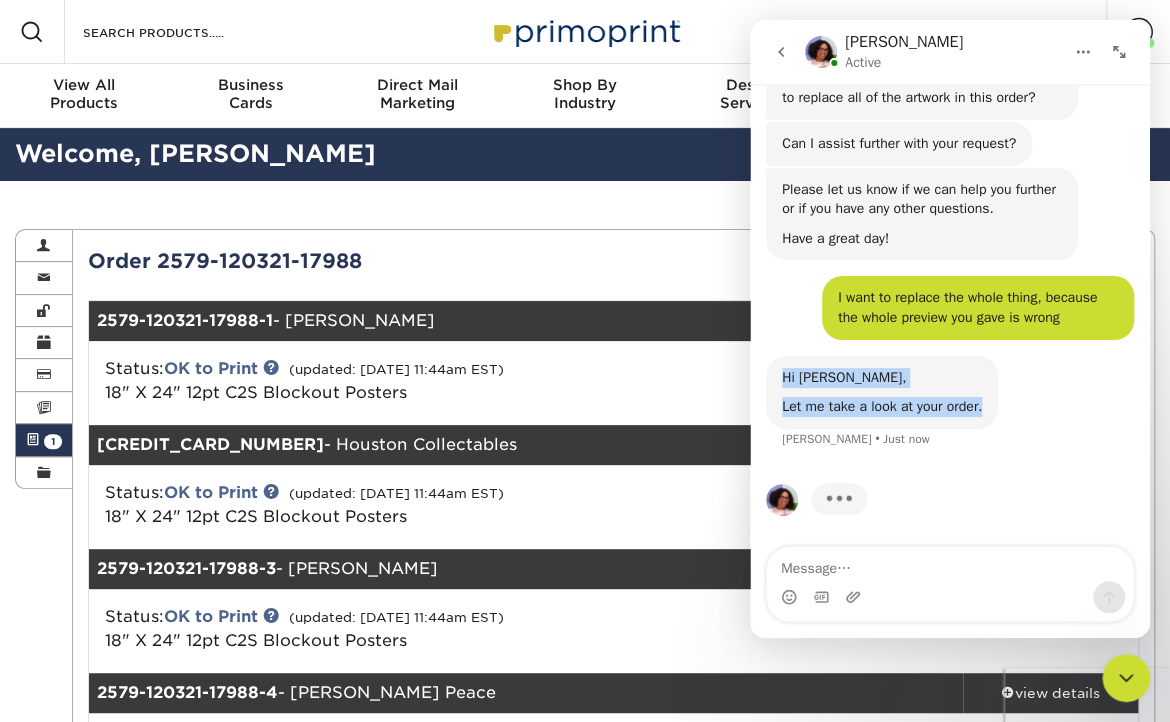 copy on "Hi Christine,    Let me take a look at your order." 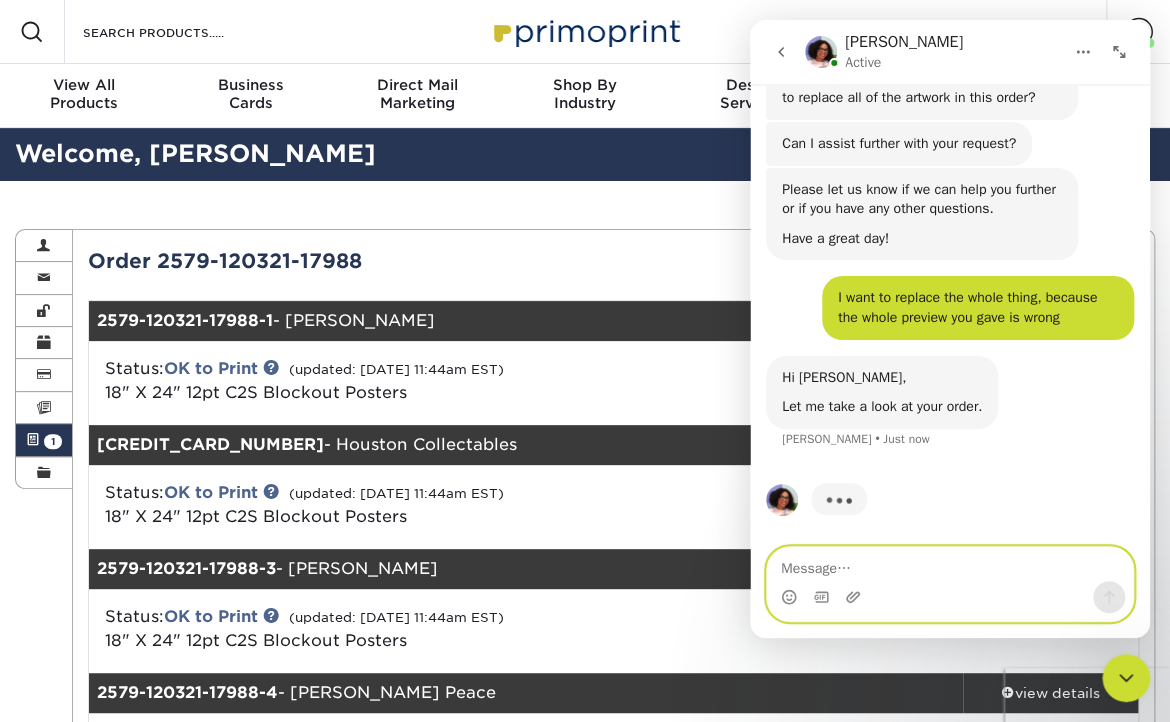 click at bounding box center (950, 564) 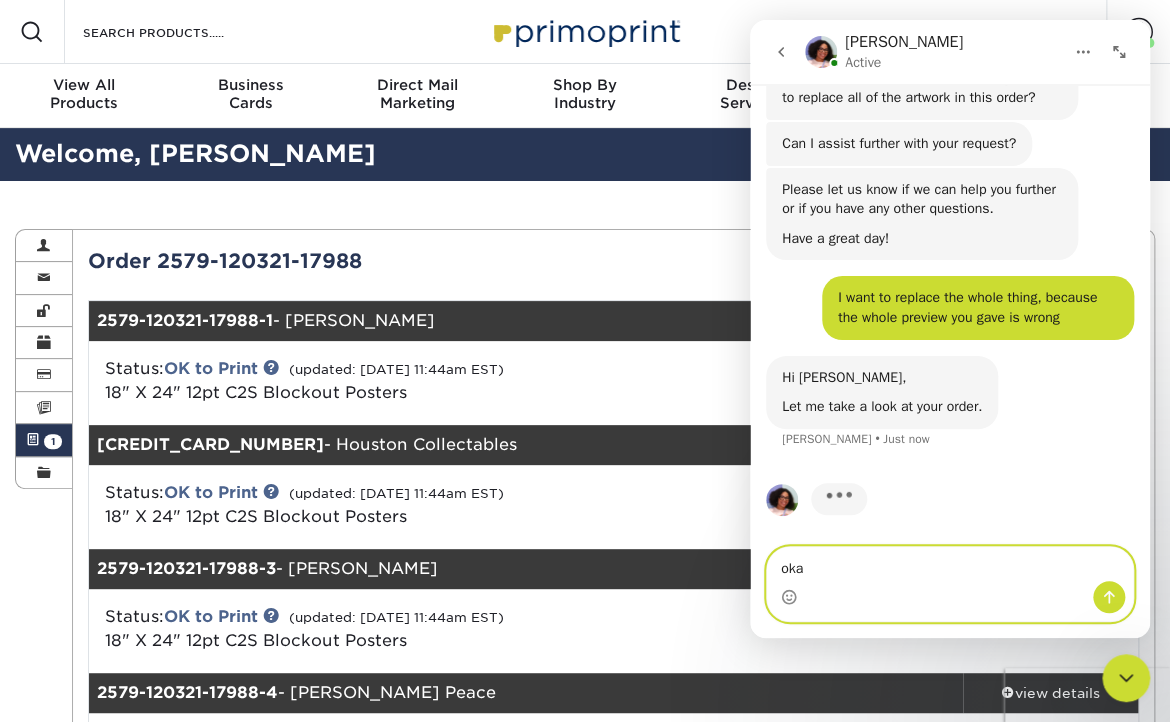 type on "okay" 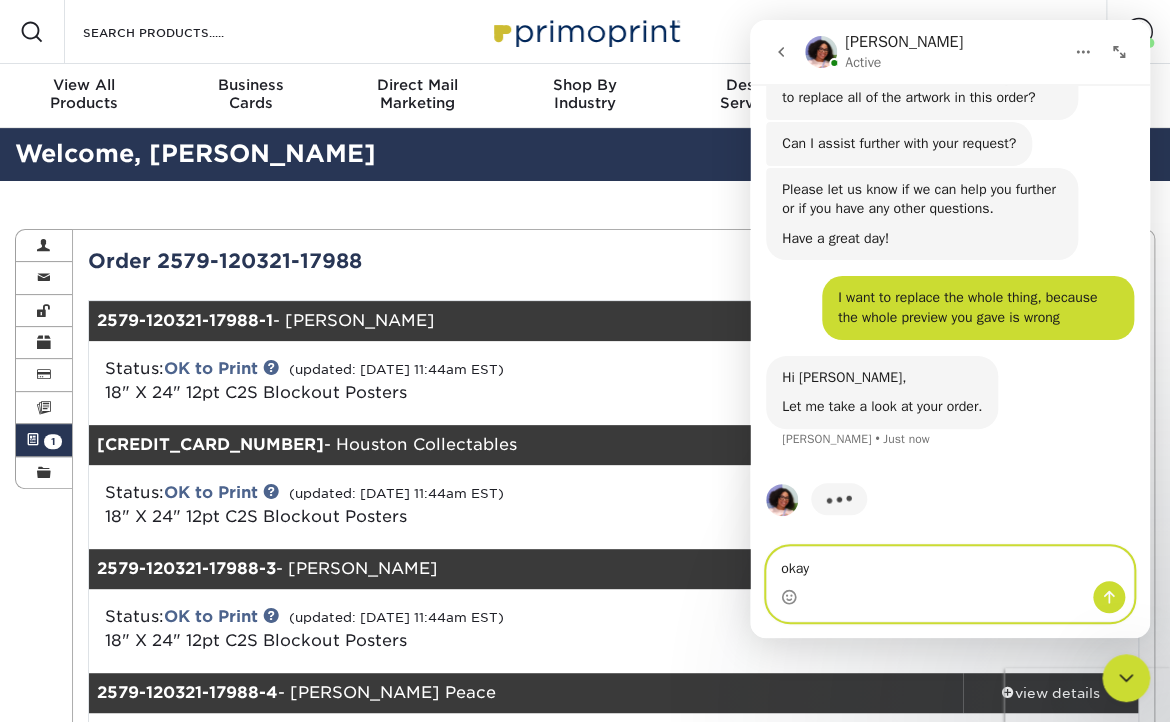 type 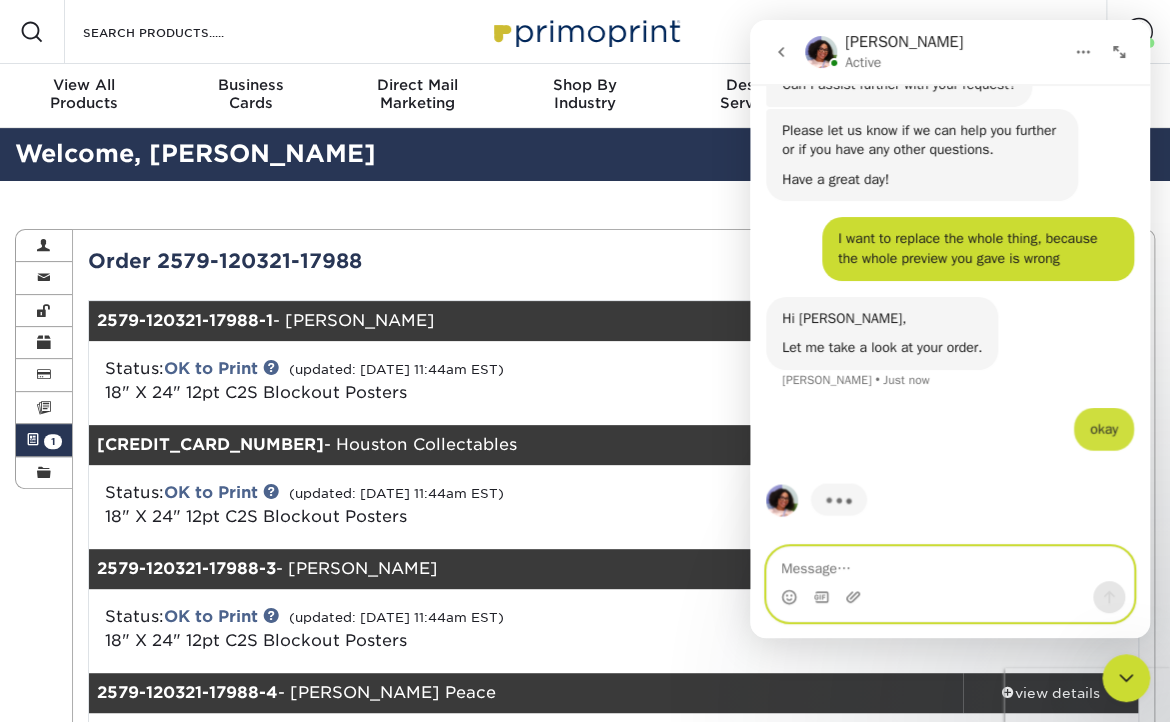 scroll, scrollTop: 1116, scrollLeft: 0, axis: vertical 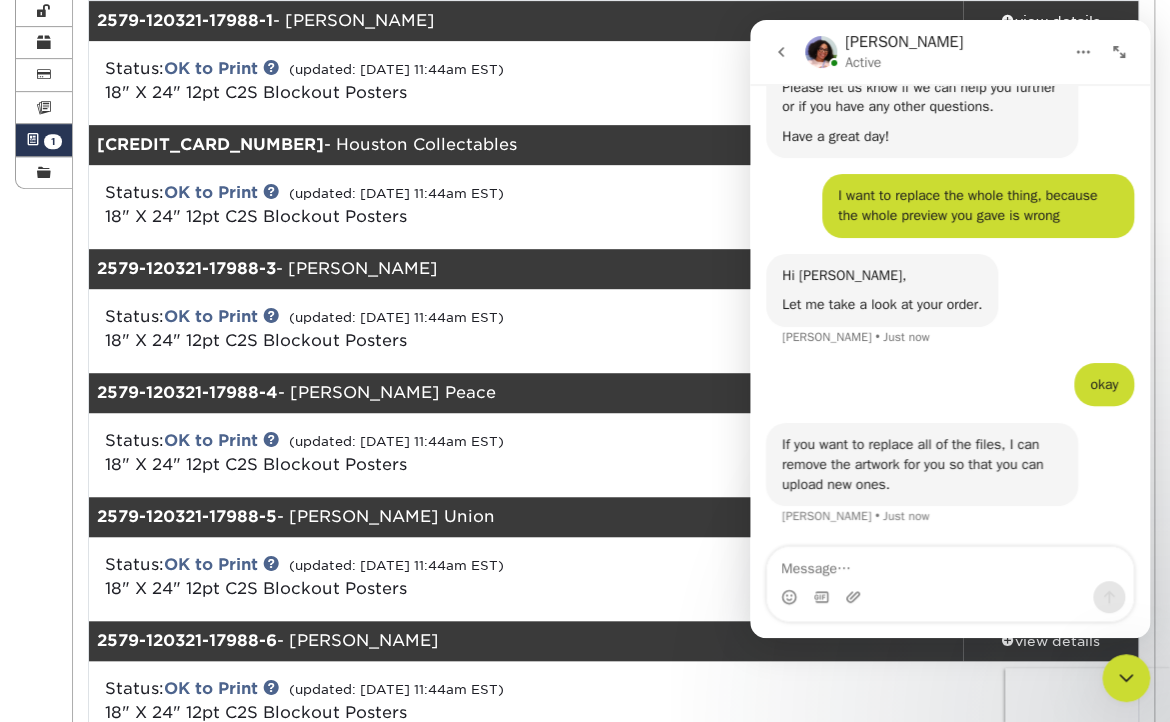 click at bounding box center [1126, 678] 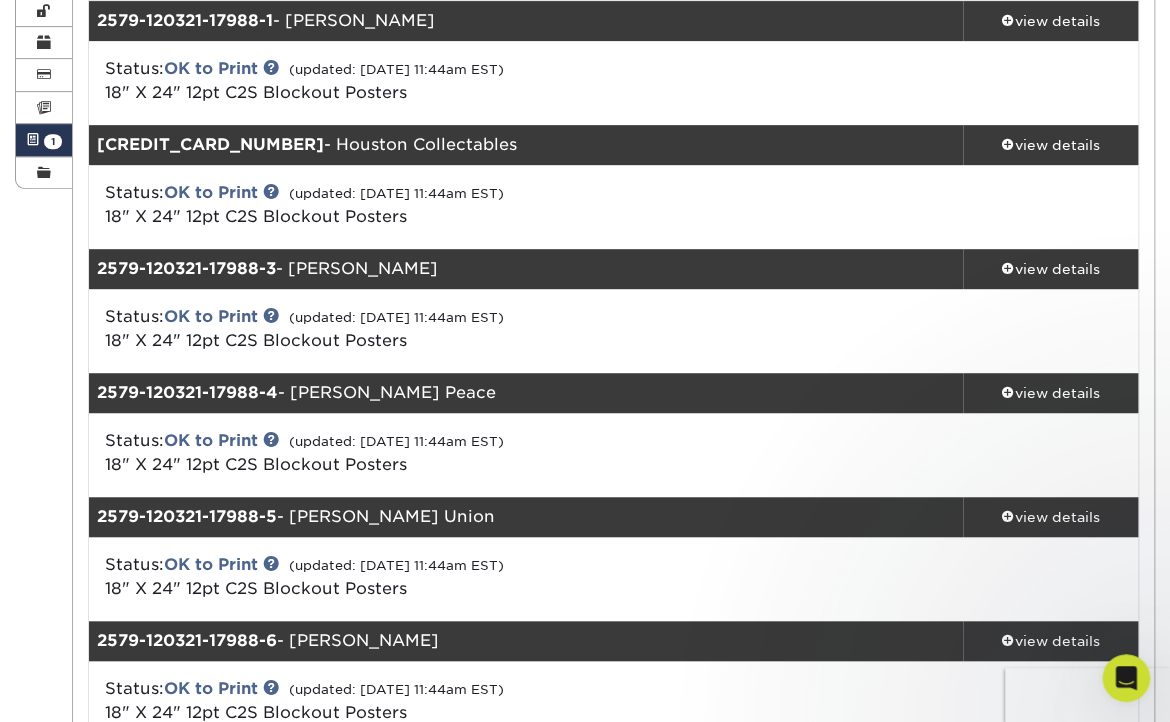 scroll, scrollTop: 0, scrollLeft: 0, axis: both 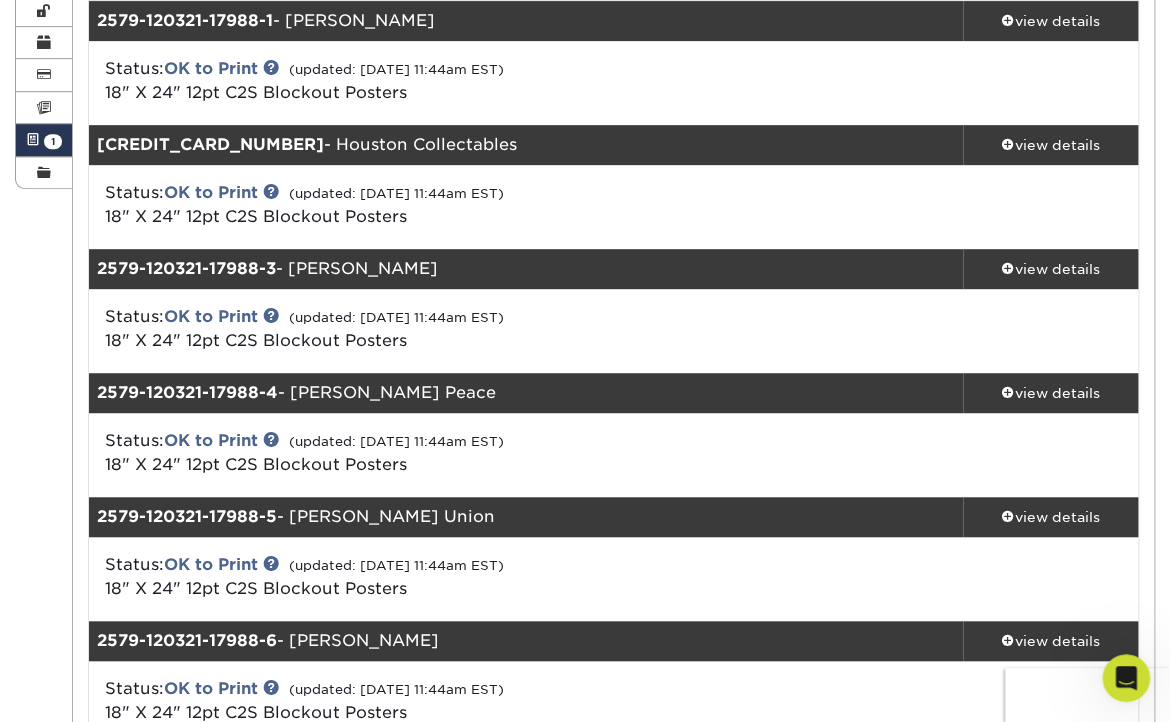 click 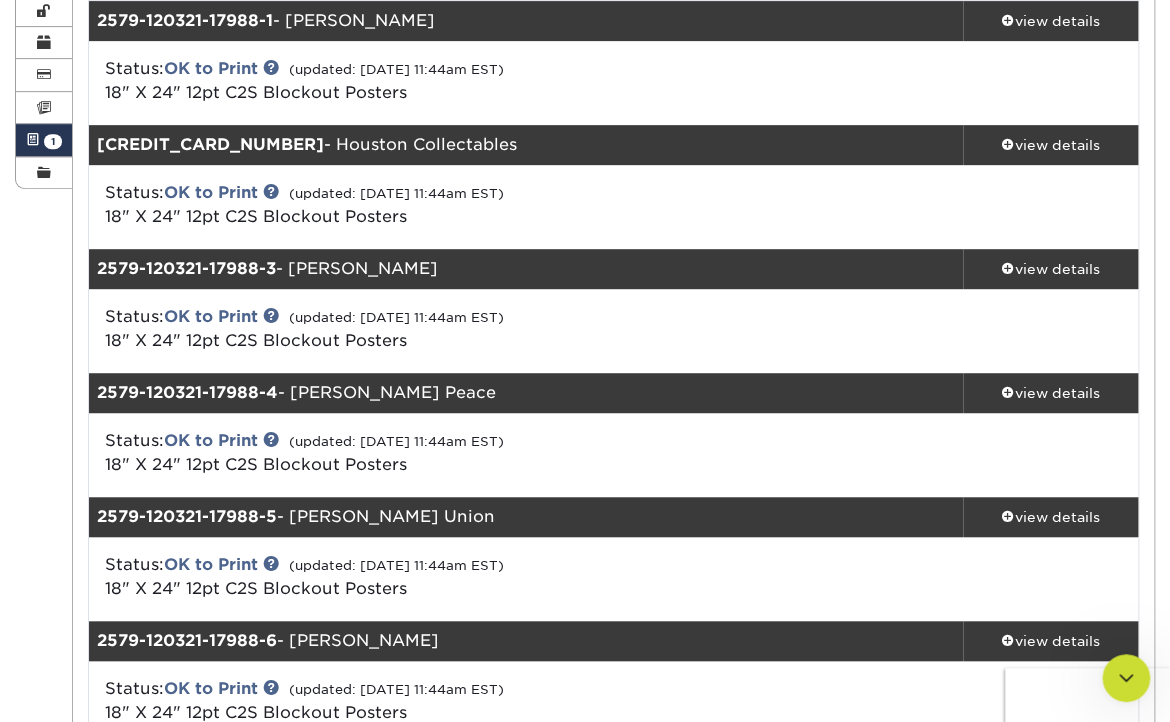 scroll, scrollTop: 0, scrollLeft: 0, axis: both 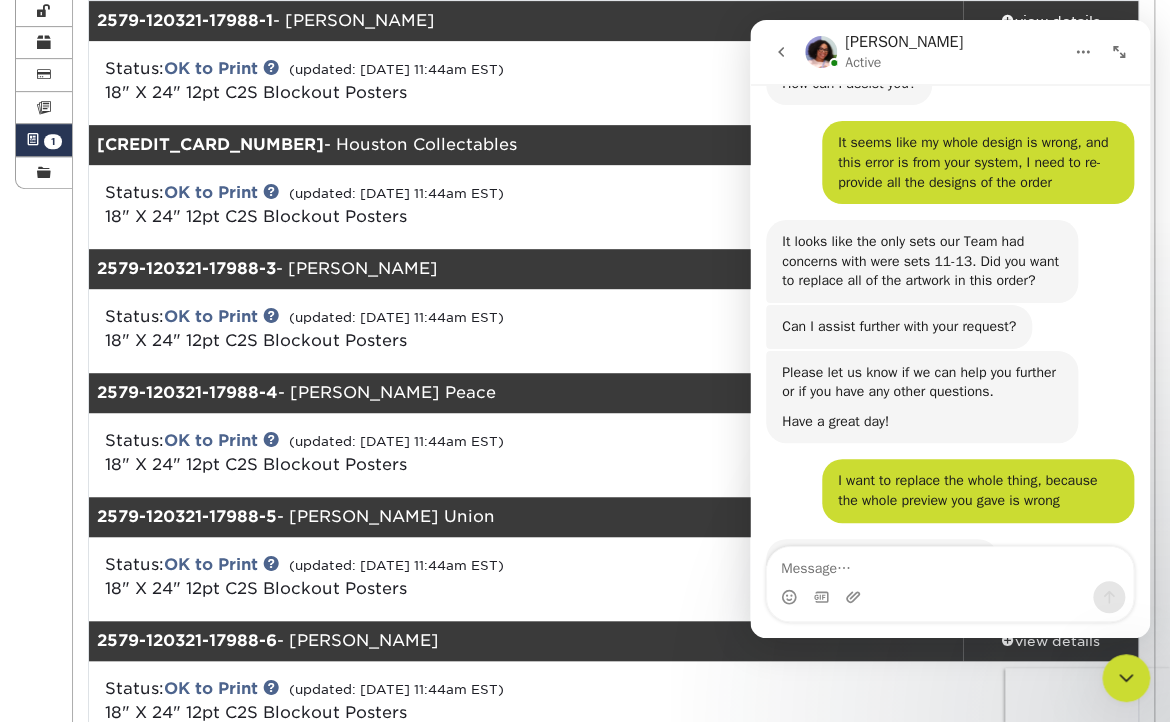 click 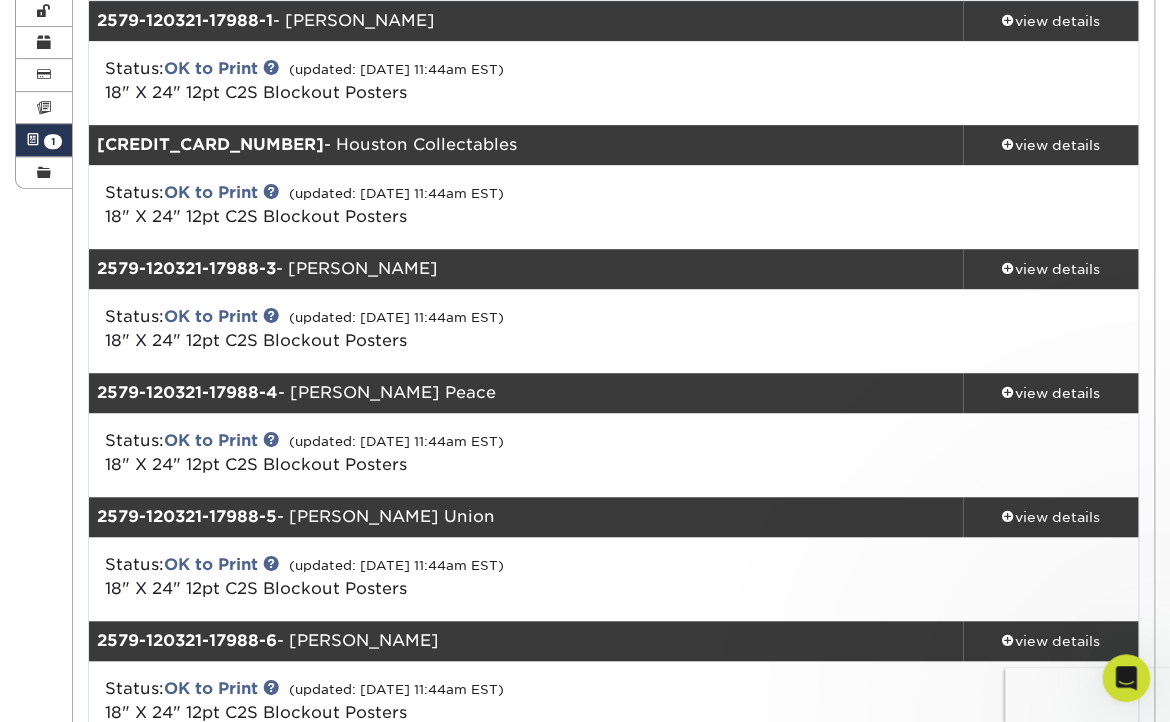 scroll, scrollTop: 1139, scrollLeft: 0, axis: vertical 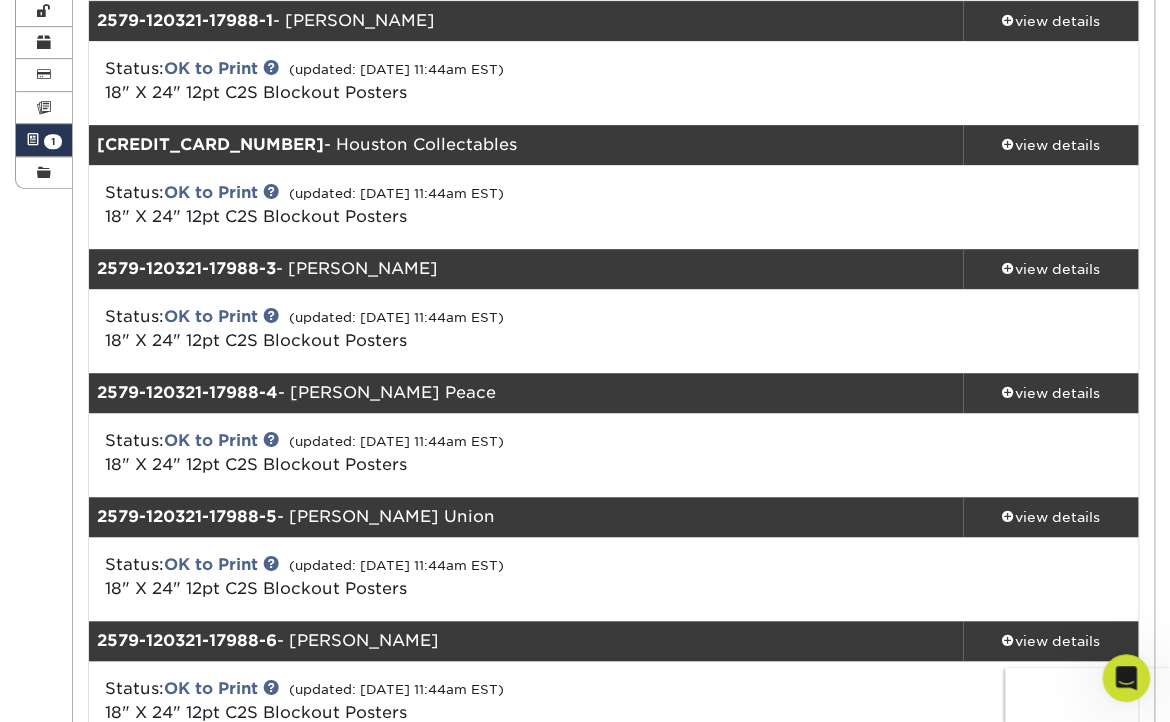 click on "Status:  OK to Print
(updated: 07/10/2025 11:44am EST)
18" X 24" 12pt C2S Blockout Posters" at bounding box center (613, 455) 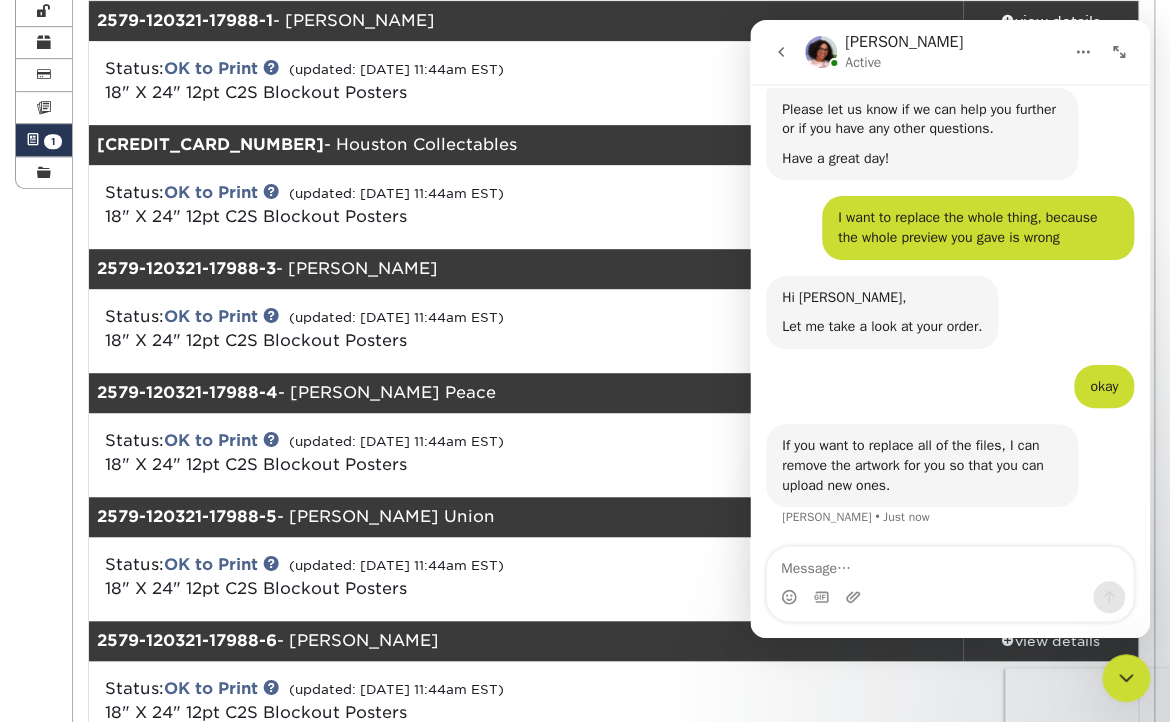 scroll, scrollTop: 1139, scrollLeft: 0, axis: vertical 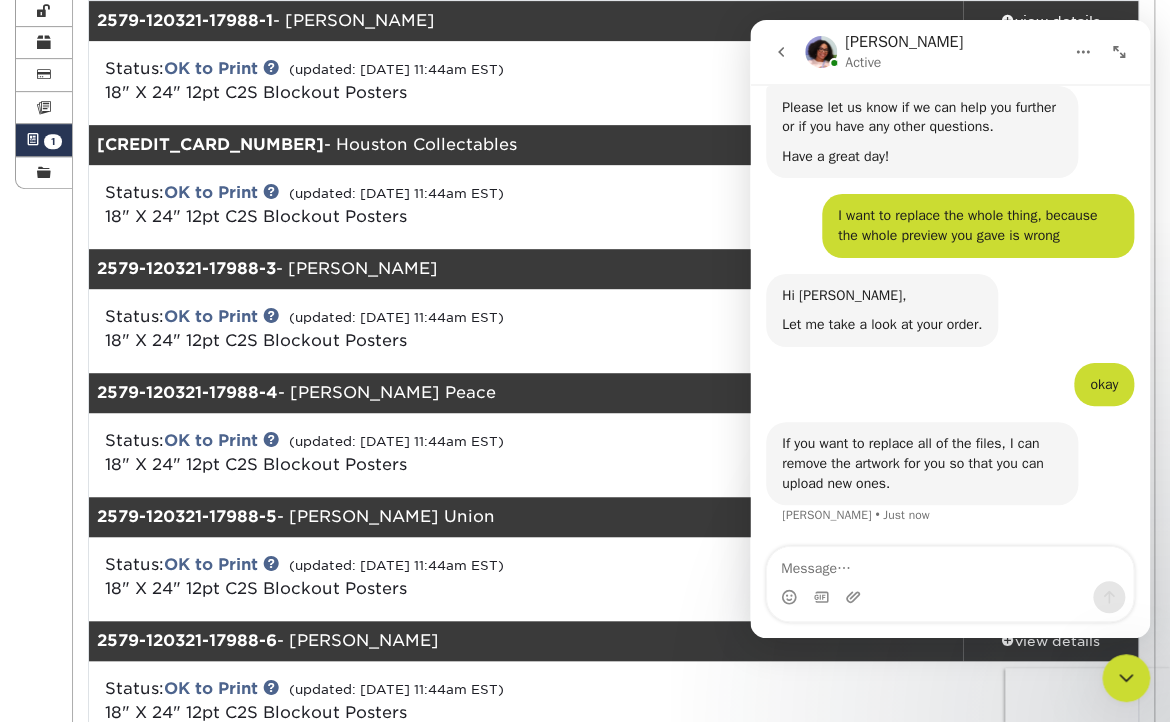 click on "If you want to replace all of the files, I can remove the artwork for you so that you can upload new ones." at bounding box center [922, 463] 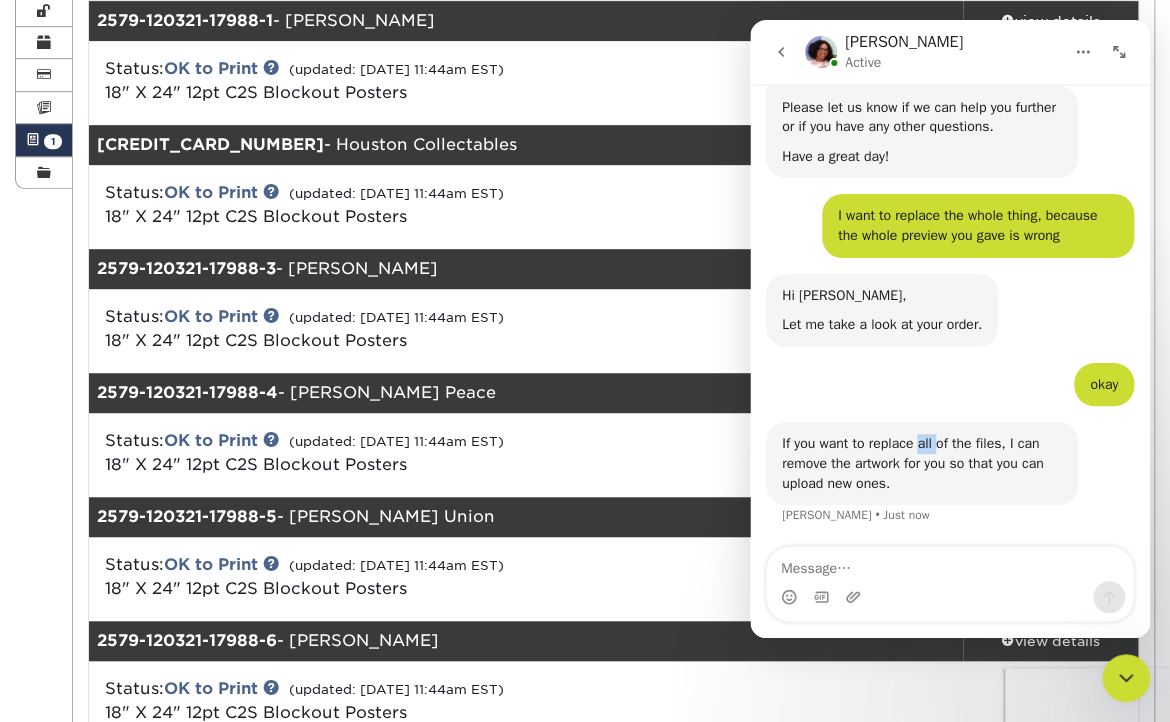 click on "If you want to replace all of the files, I can remove the artwork for you so that you can upload new ones." at bounding box center (922, 463) 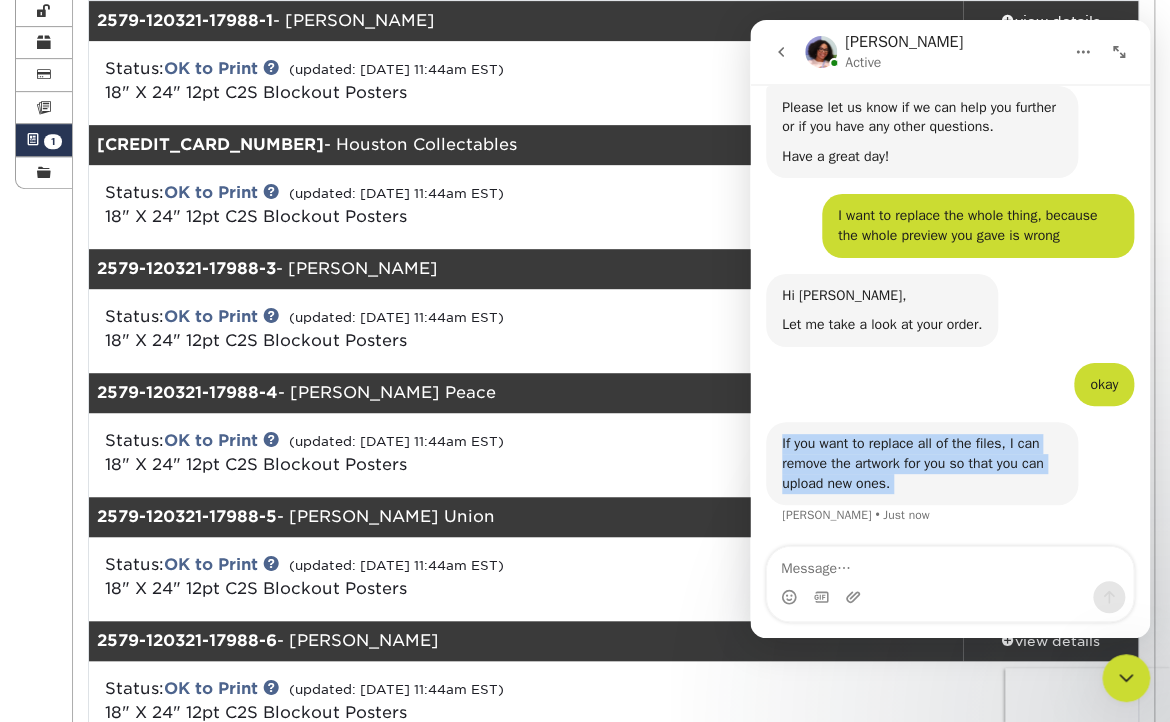 click on "If you want to replace all of the files, I can remove the artwork for you so that you can upload new ones." at bounding box center [922, 463] 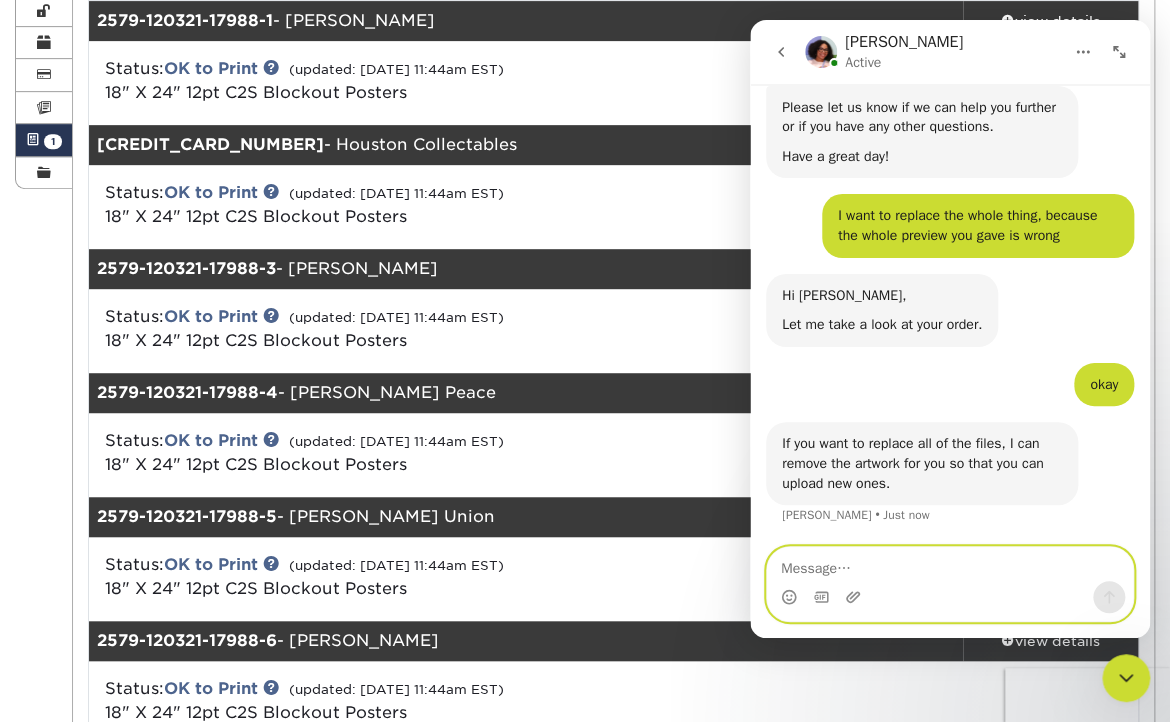 click at bounding box center (950, 564) 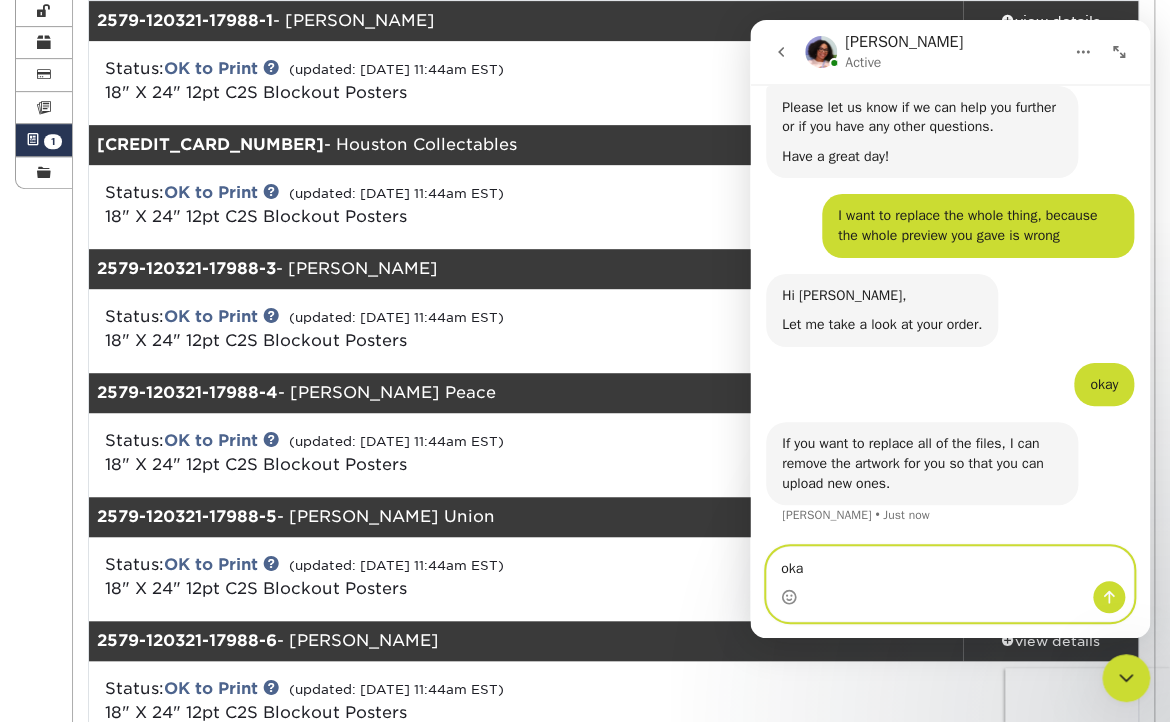 type on "okay" 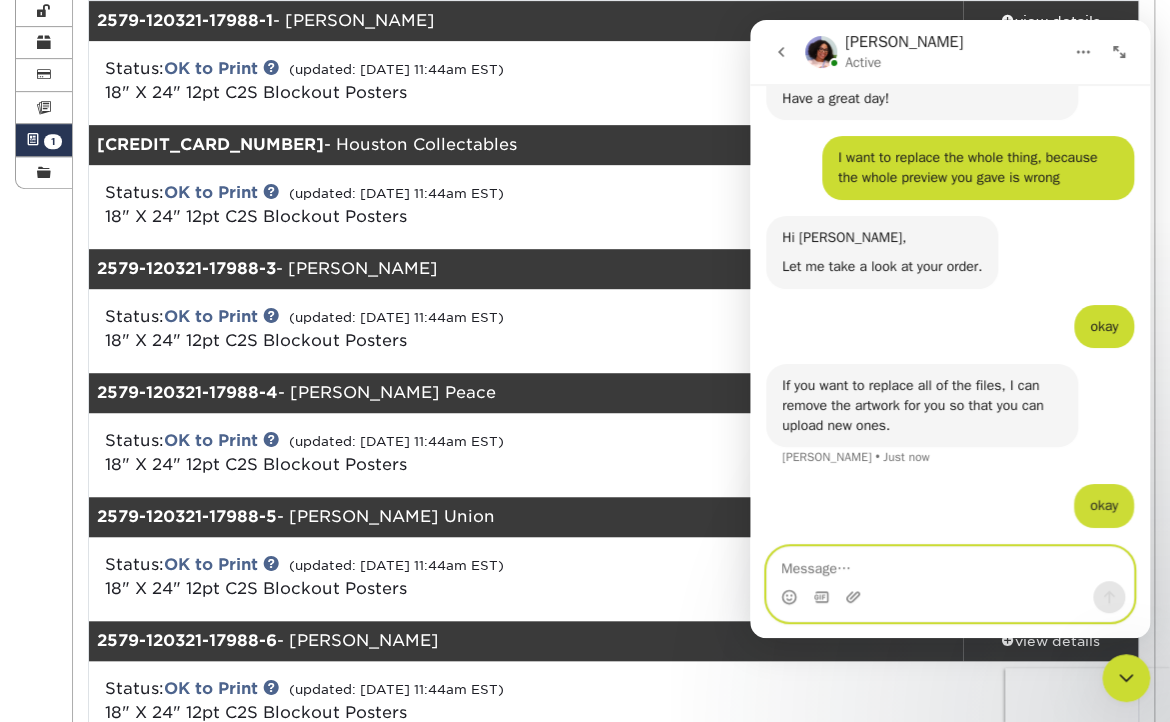 scroll, scrollTop: 1198, scrollLeft: 0, axis: vertical 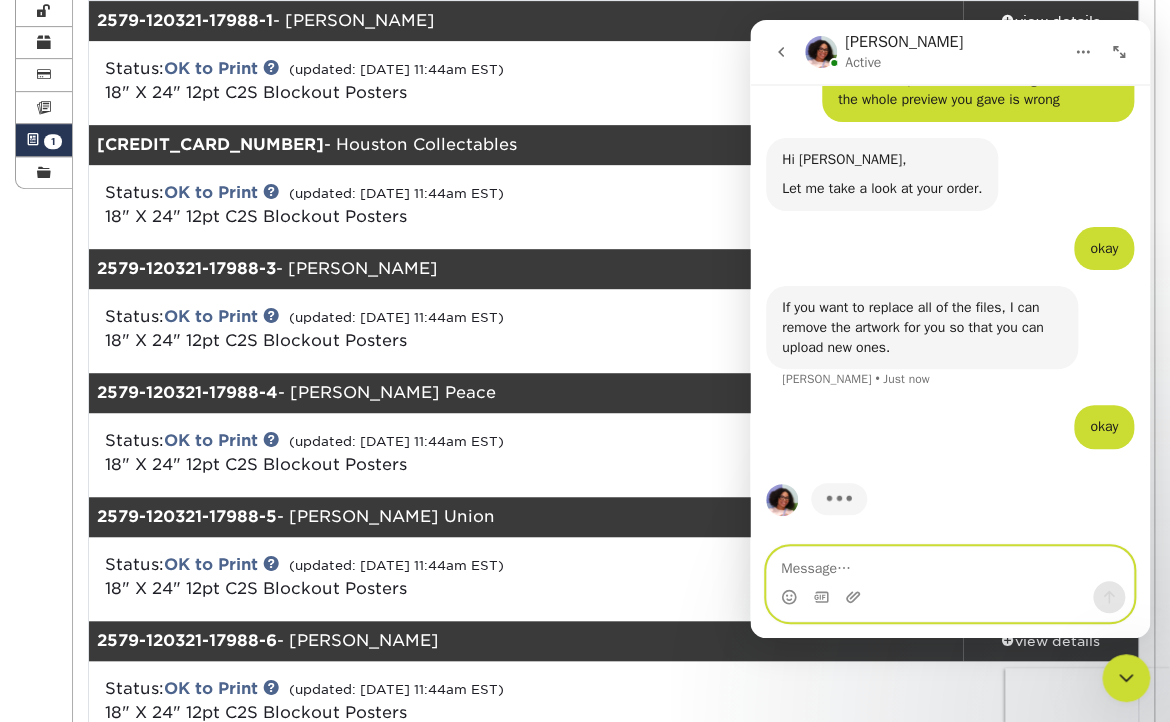 click at bounding box center (950, 564) 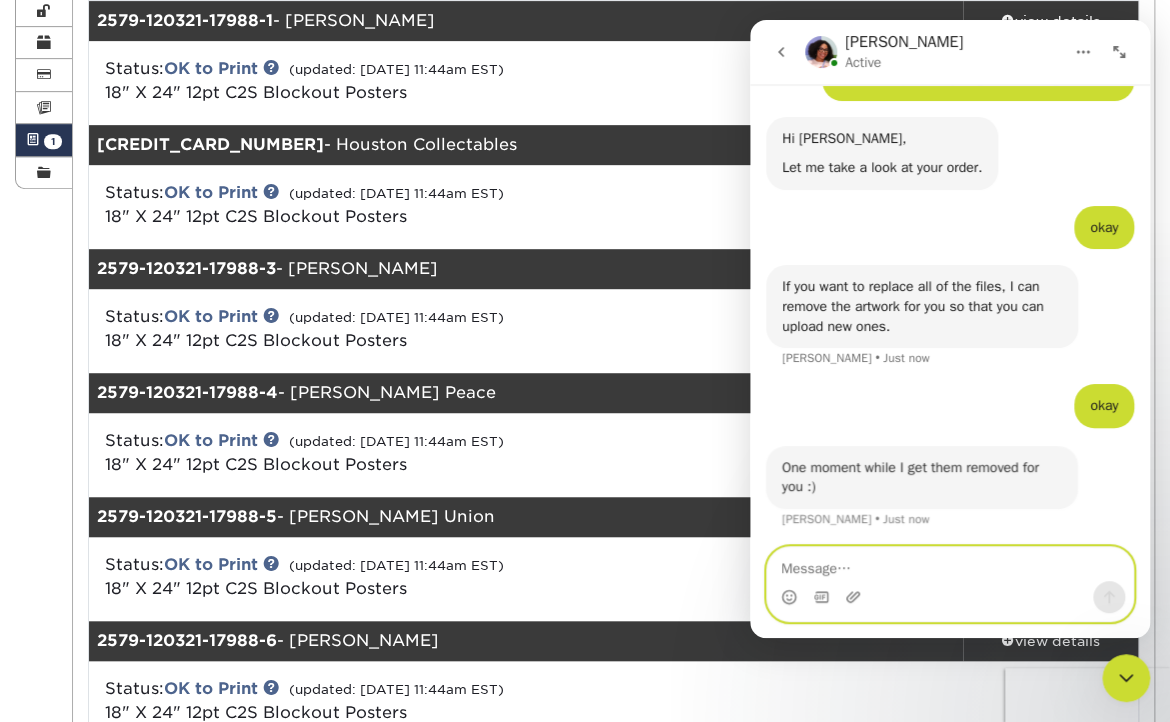 scroll, scrollTop: 1297, scrollLeft: 0, axis: vertical 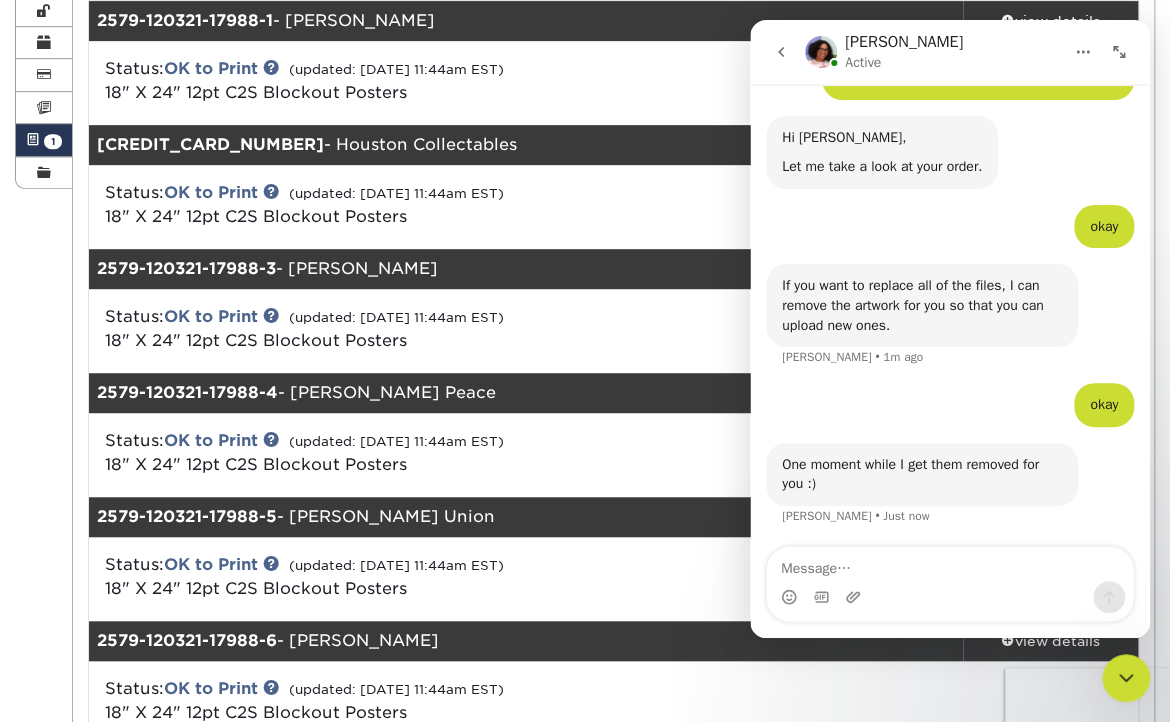click on "One moment while I get them removed for you :) Avery    •   Just now" at bounding box center (922, 474) 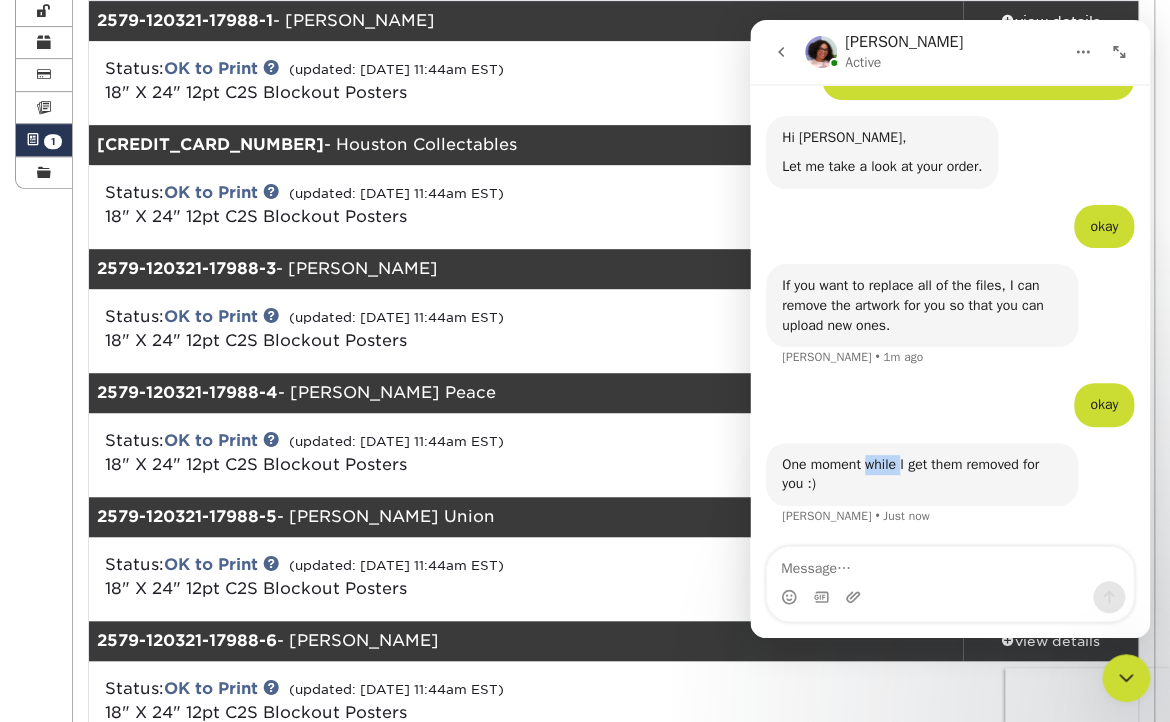 click on "One moment while I get them removed for you :) Avery    •   Just now" at bounding box center (922, 474) 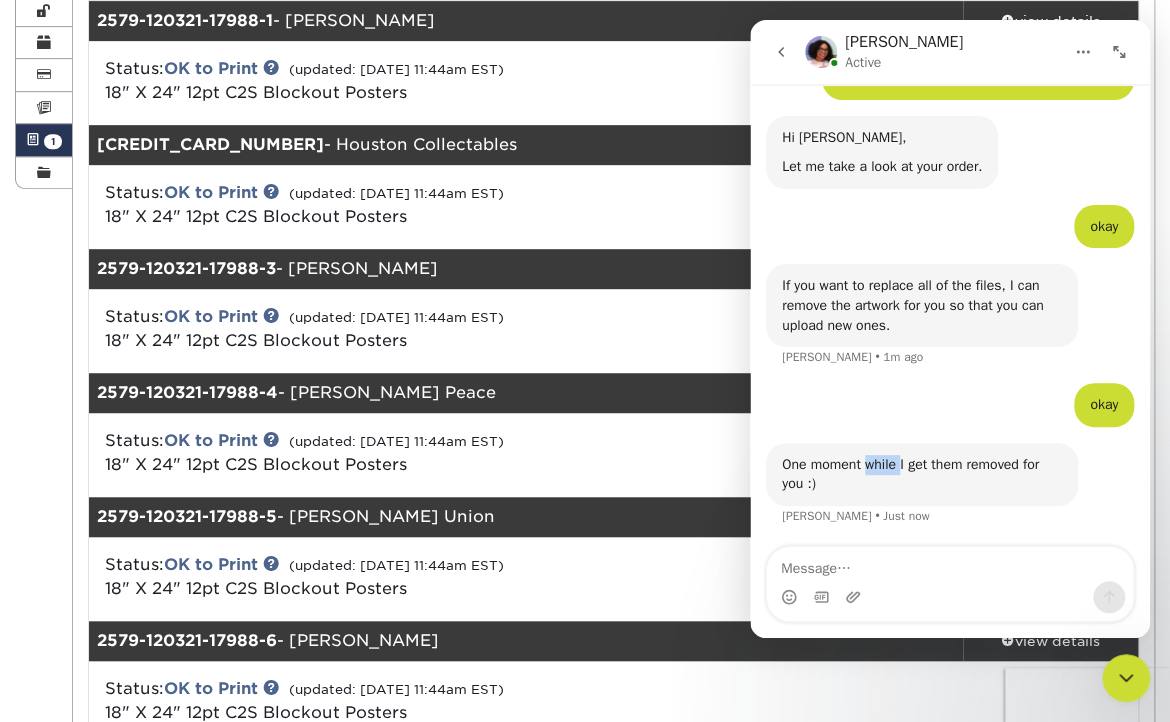 click on "One moment while I get them removed for you :)" at bounding box center [922, 474] 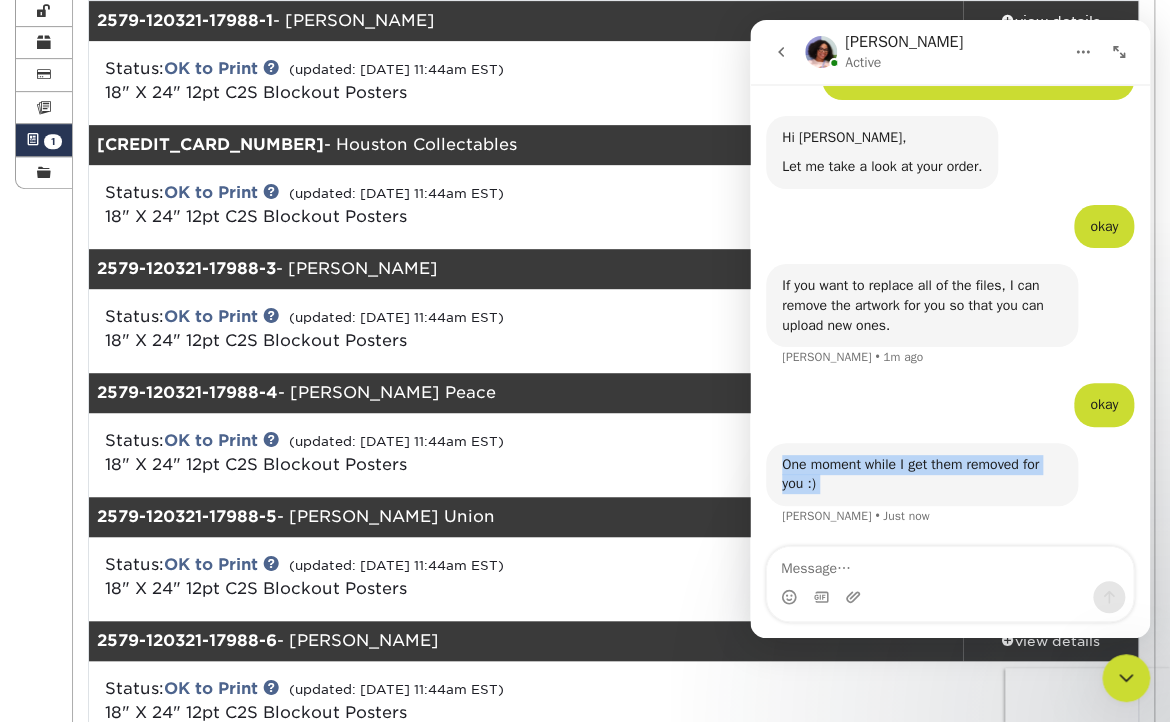 click on "One moment while I get them removed for you :)" at bounding box center [922, 474] 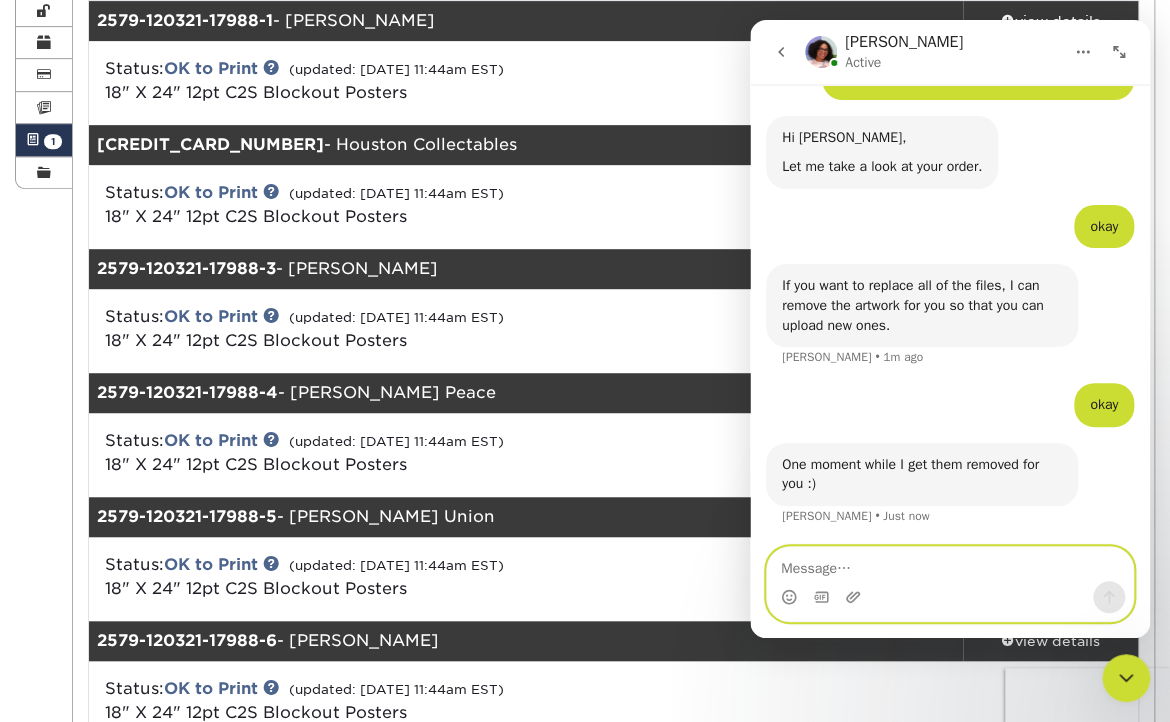 click at bounding box center (950, 564) 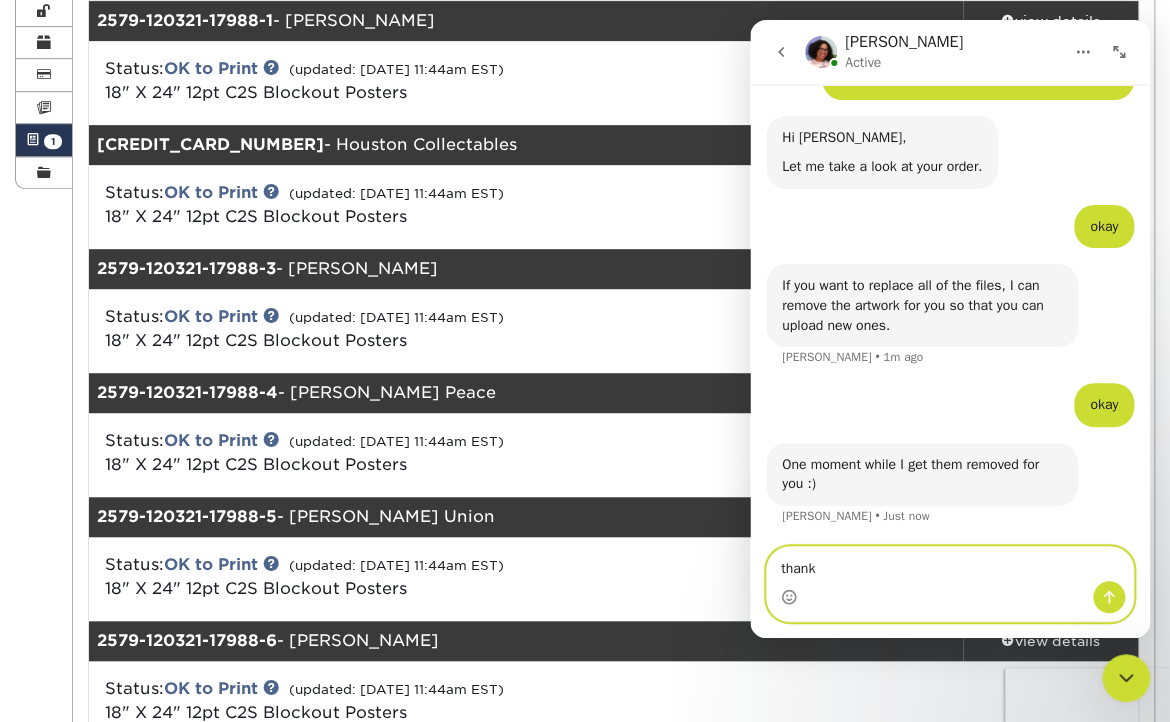 type on "thanks" 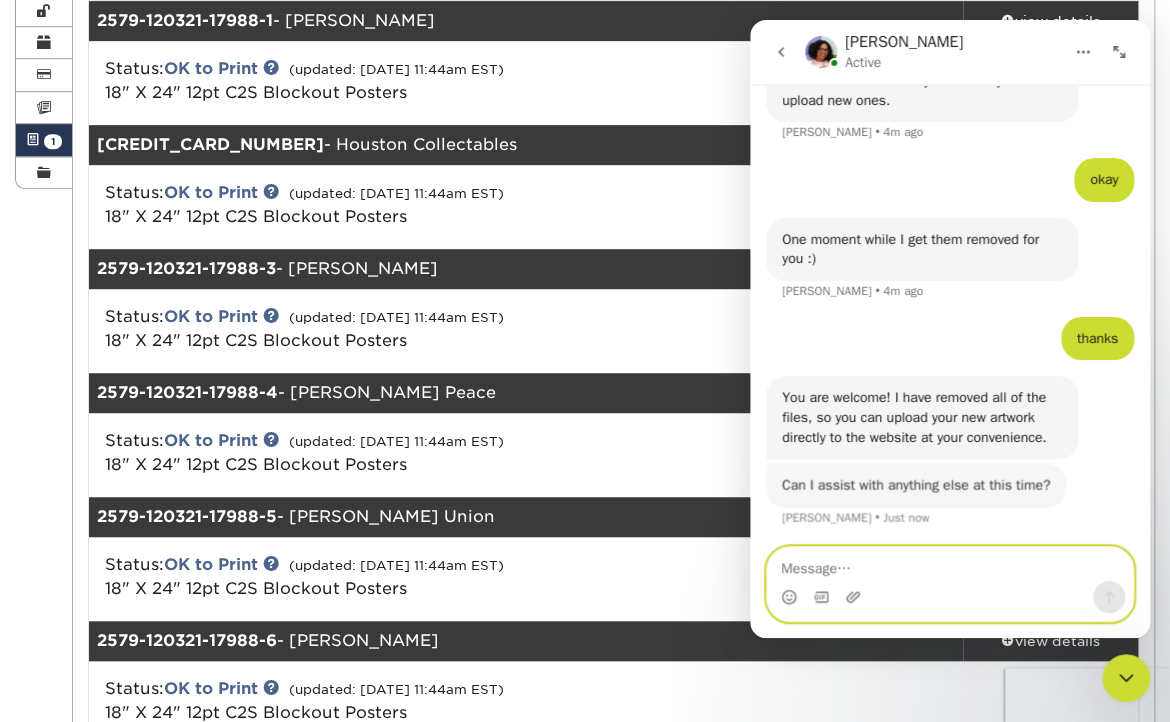 scroll, scrollTop: 1521, scrollLeft: 0, axis: vertical 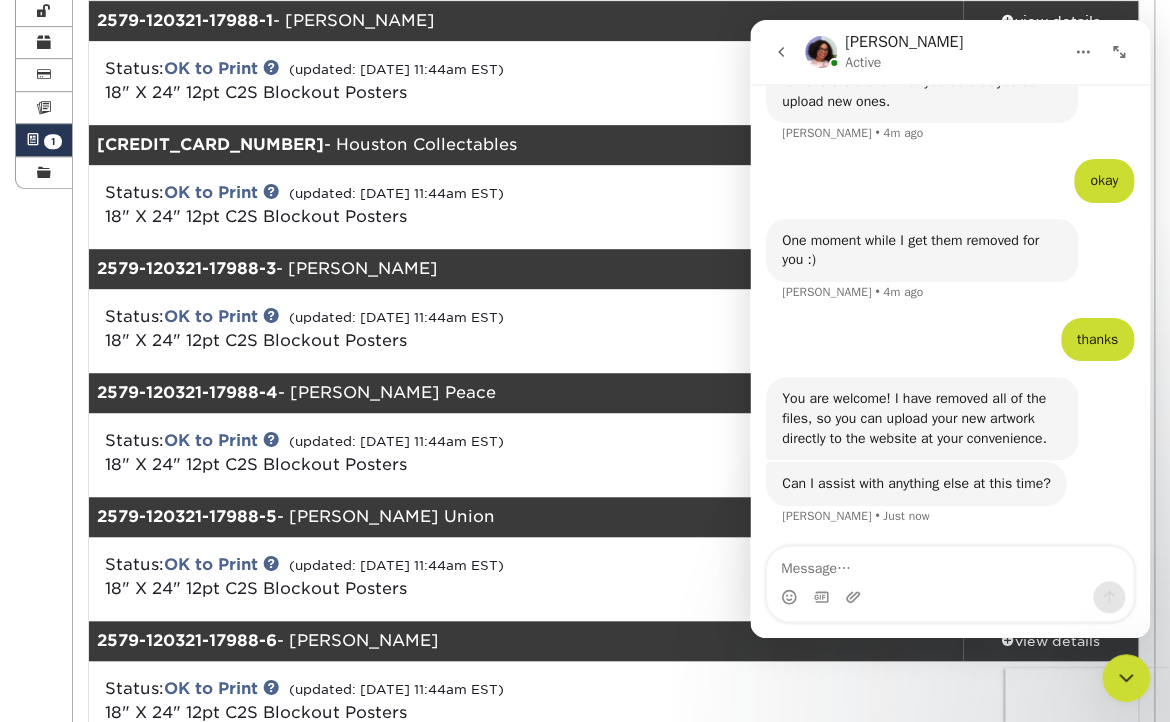 click on "You are welcome! I have removed all of the files, so you can upload your new artwork directly to the website at your convenience." at bounding box center [922, 418] 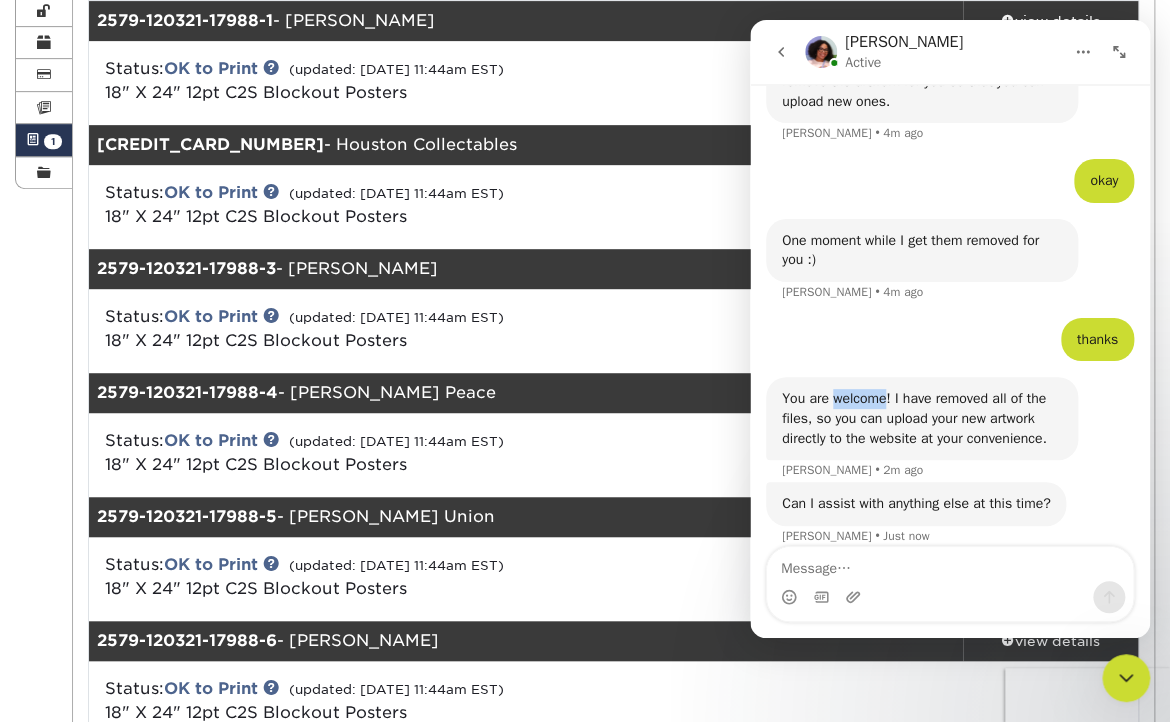 click on "You are welcome! I have removed all of the files, so you can upload your new artwork directly to the website at your convenience." at bounding box center [922, 418] 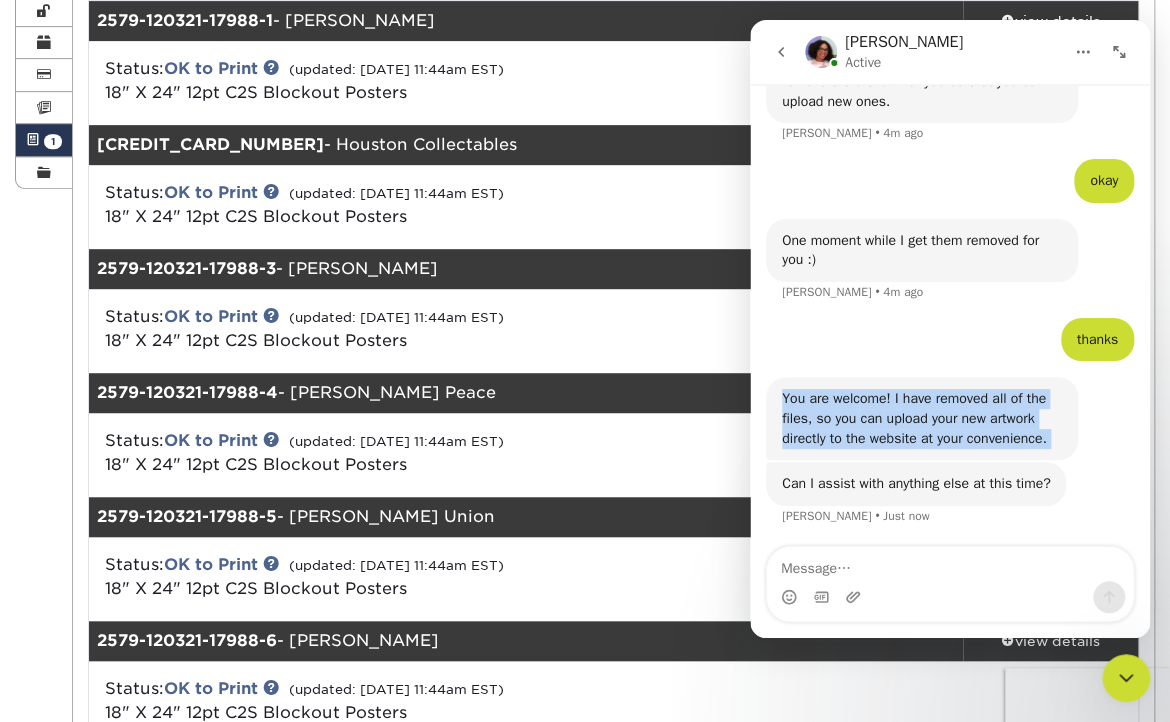 click on "You are welcome! I have removed all of the files, so you can upload your new artwork directly to the website at your convenience." at bounding box center [922, 418] 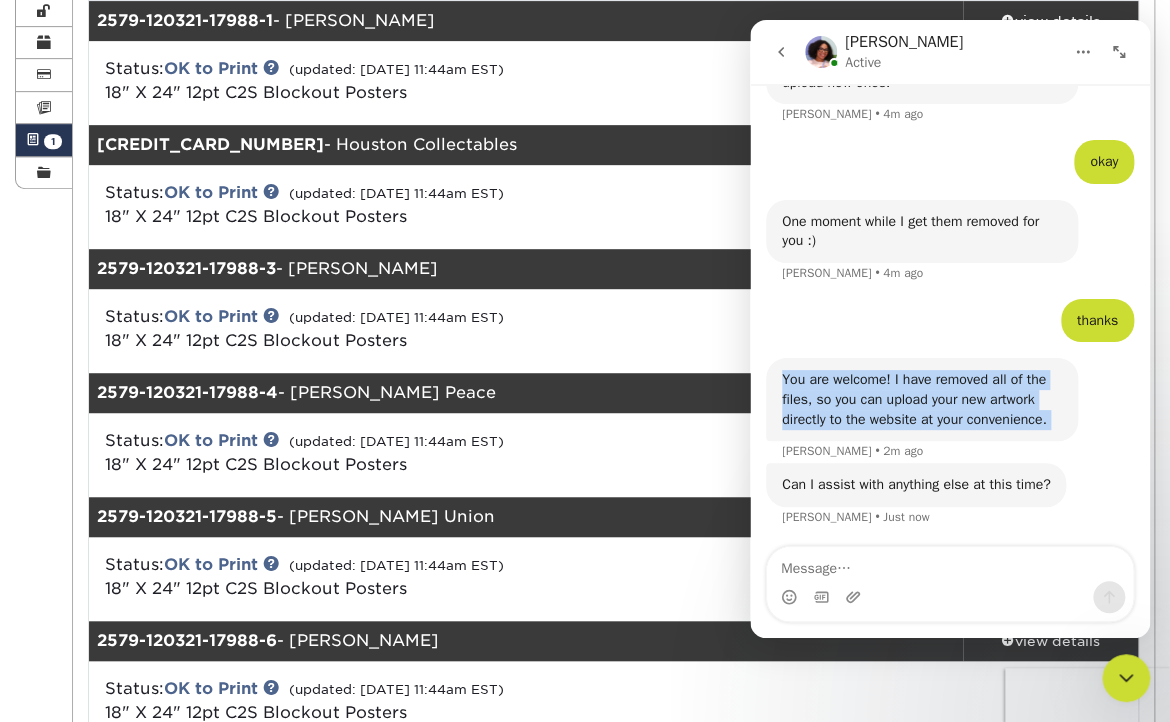scroll, scrollTop: 1541, scrollLeft: 0, axis: vertical 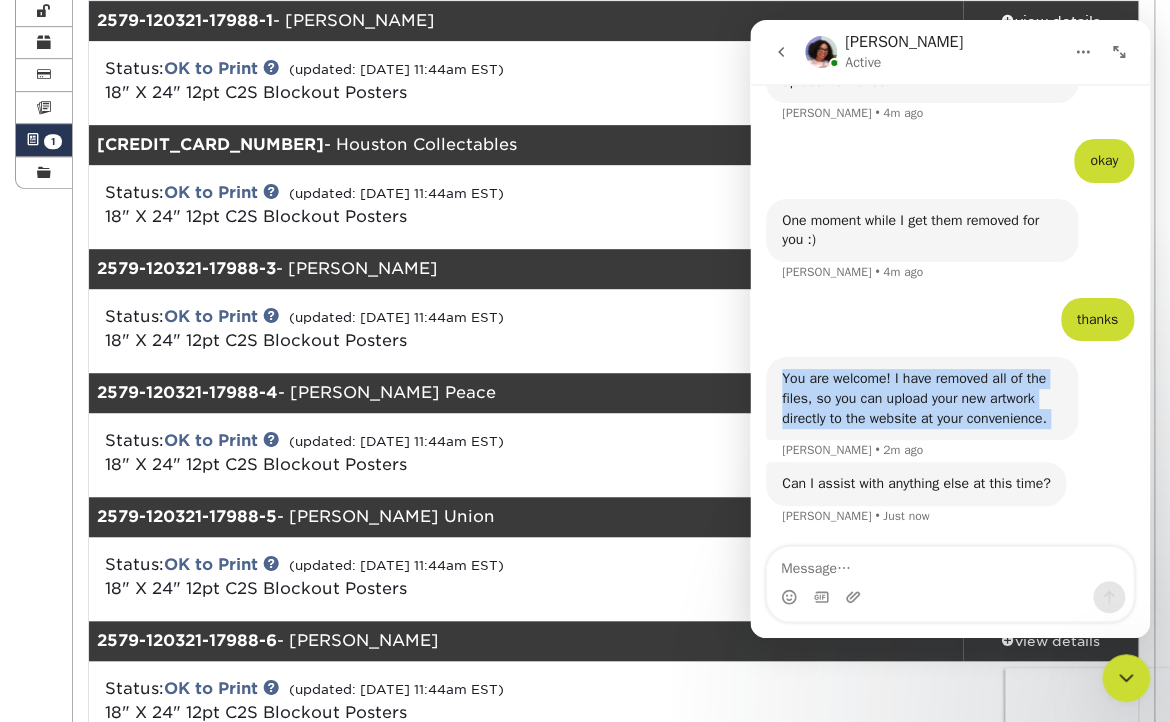 copy on "You are welcome! I have removed all of the files, so you can upload your new artwork directly to the website at your convenience." 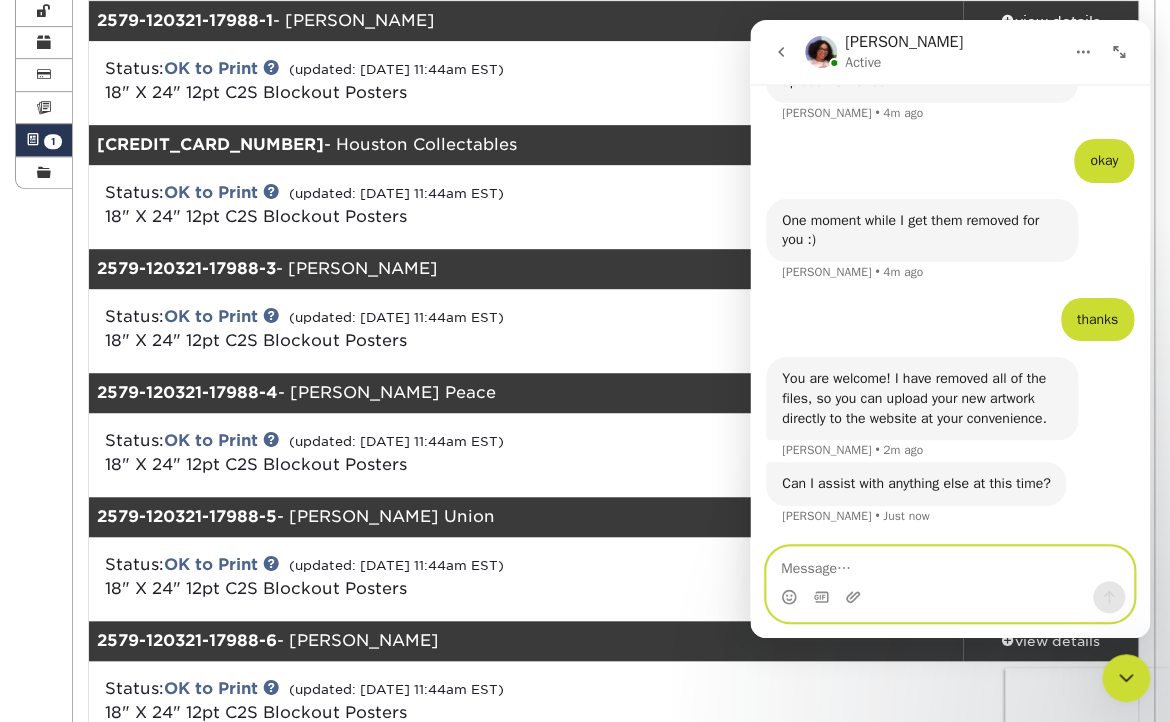 click at bounding box center (950, 564) 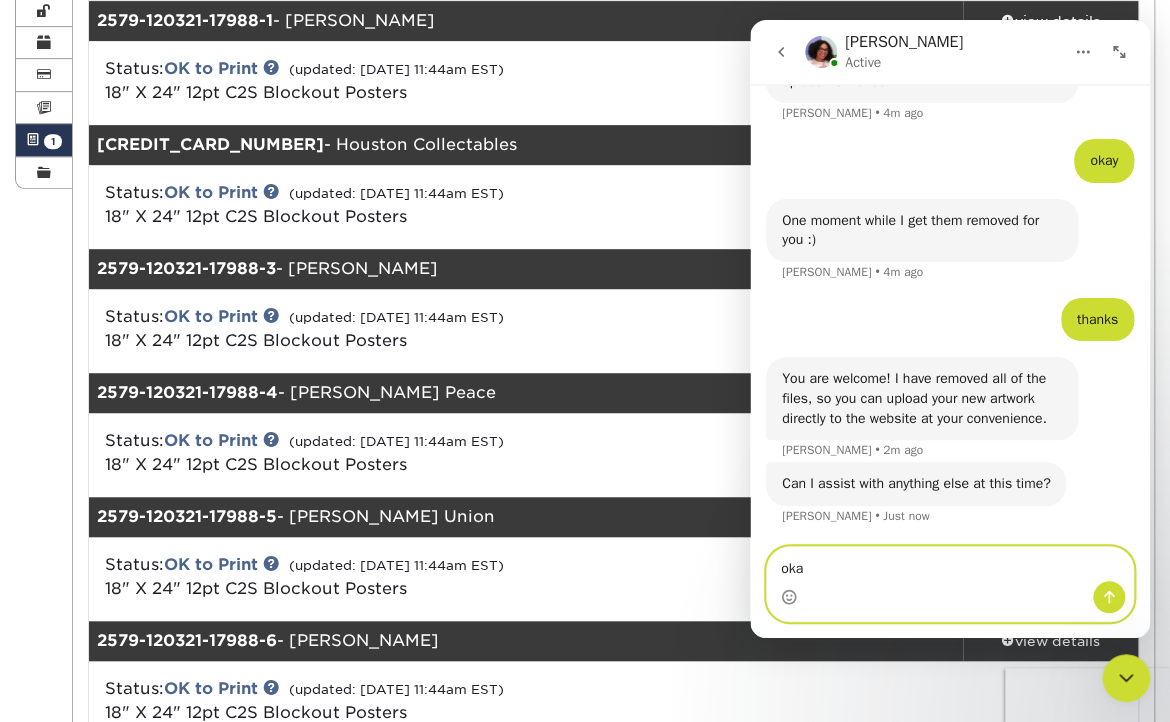 type on "okay" 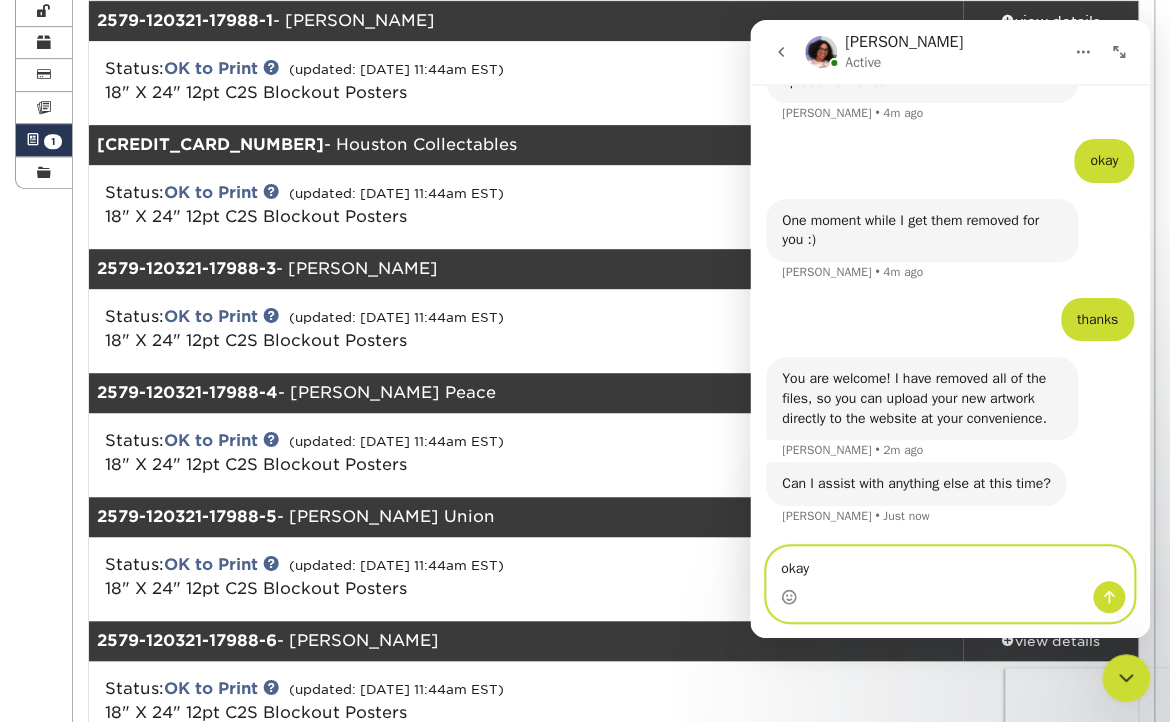 type 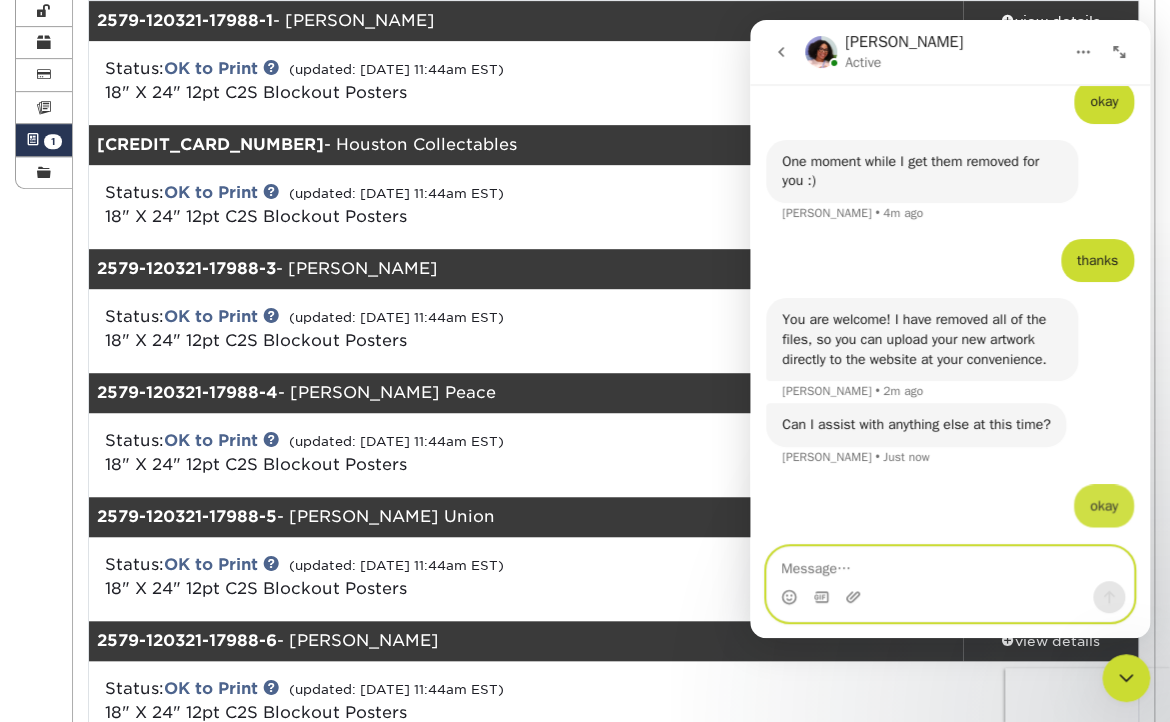 scroll, scrollTop: 1601, scrollLeft: 0, axis: vertical 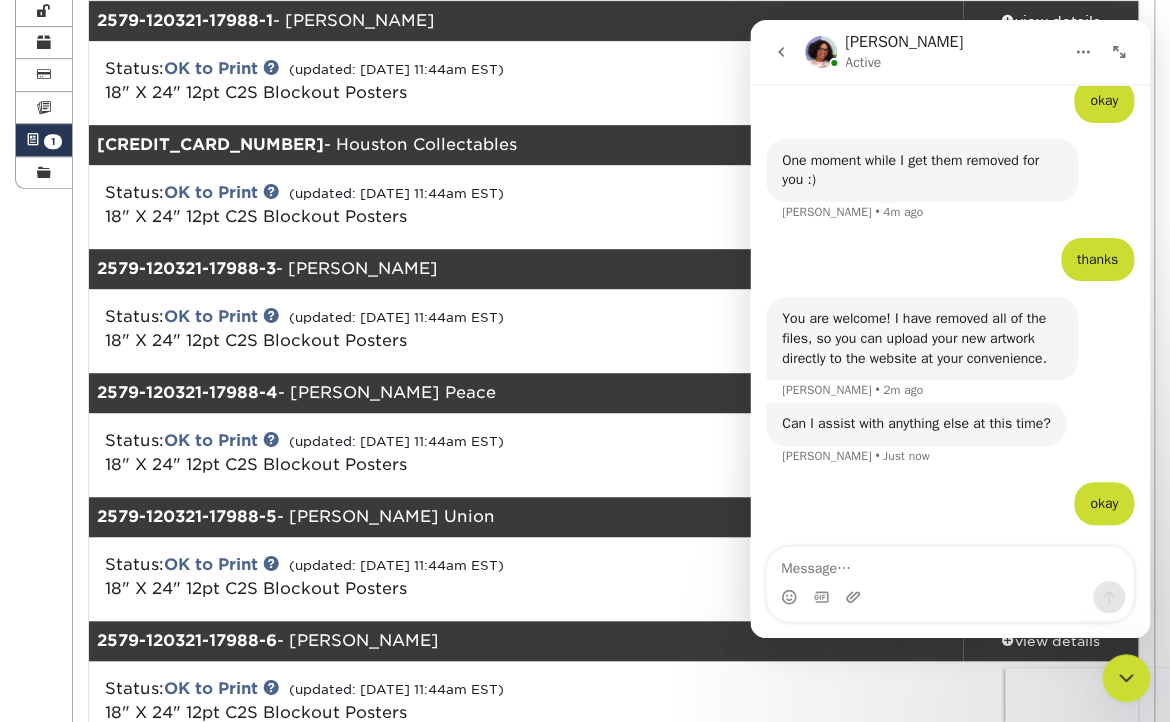 click 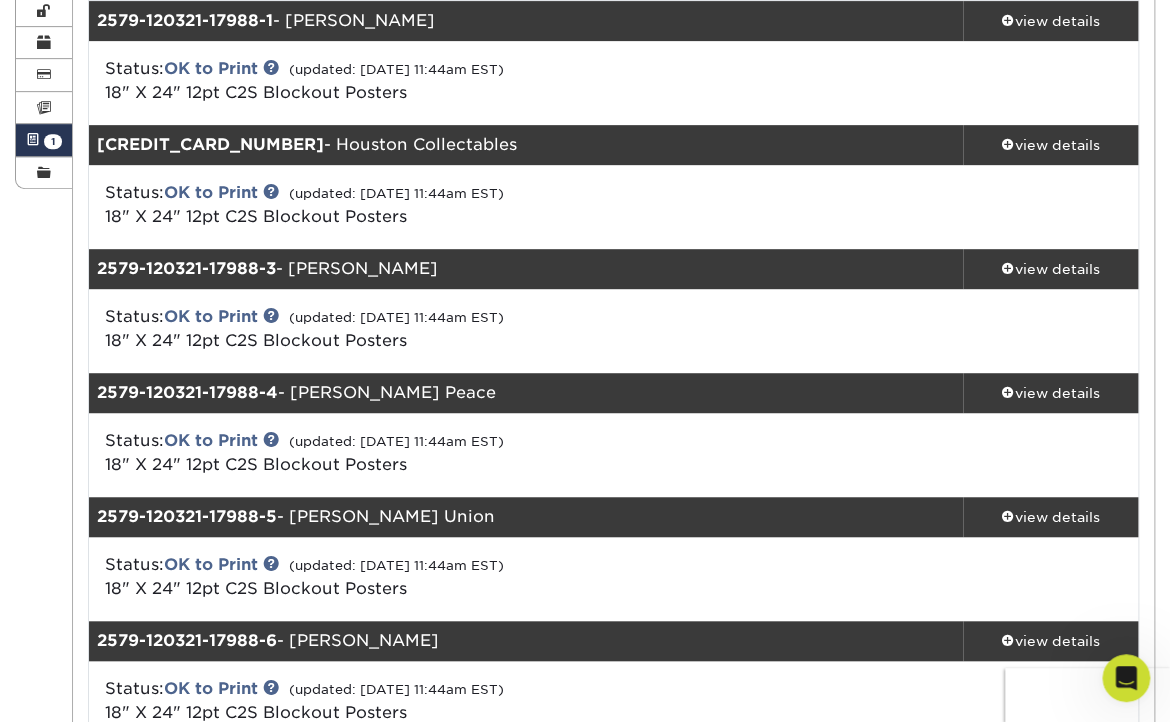 click on "Status:  OK to Print
(updated: 07/10/2025 11:44am EST)
18" X 24" 12pt C2S Blockout Posters" at bounding box center [439, 329] 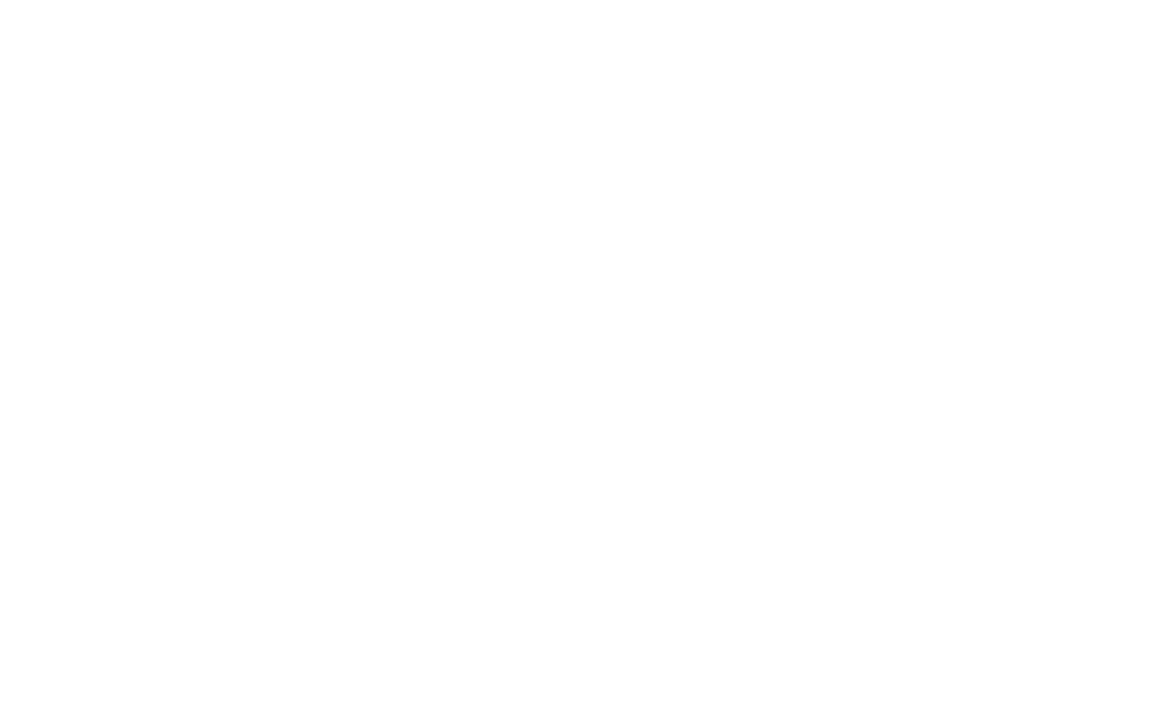 scroll, scrollTop: 300, scrollLeft: 0, axis: vertical 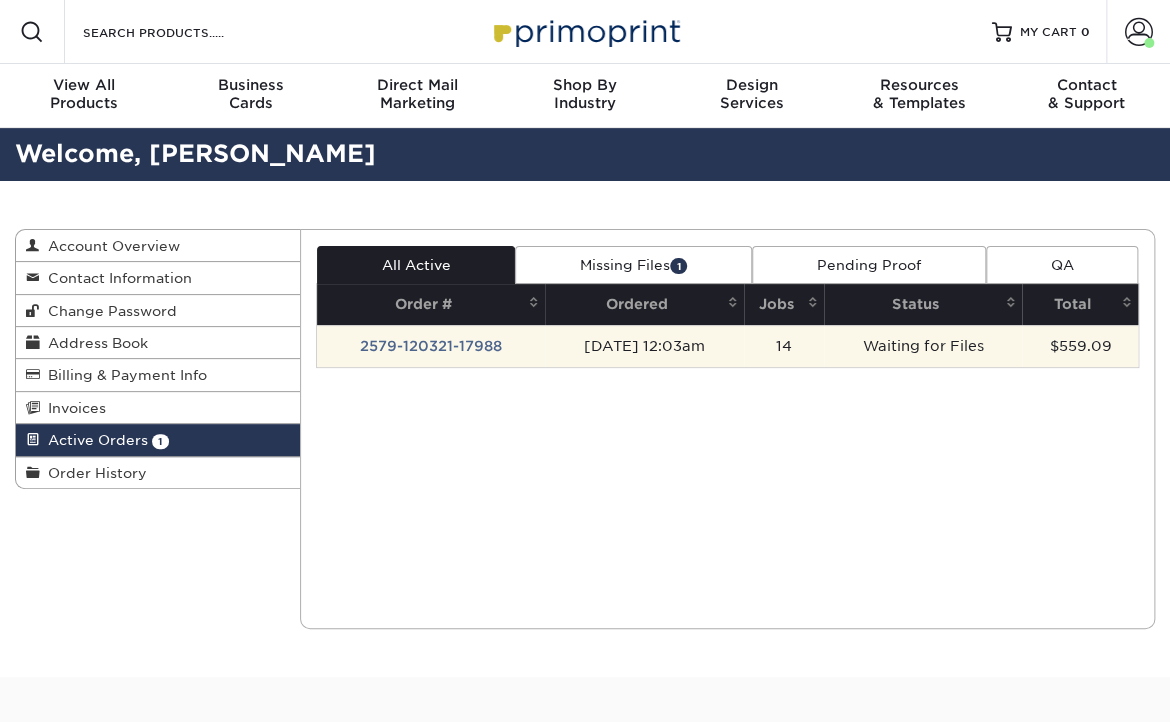click on "2579-120321-17988" at bounding box center [431, 346] 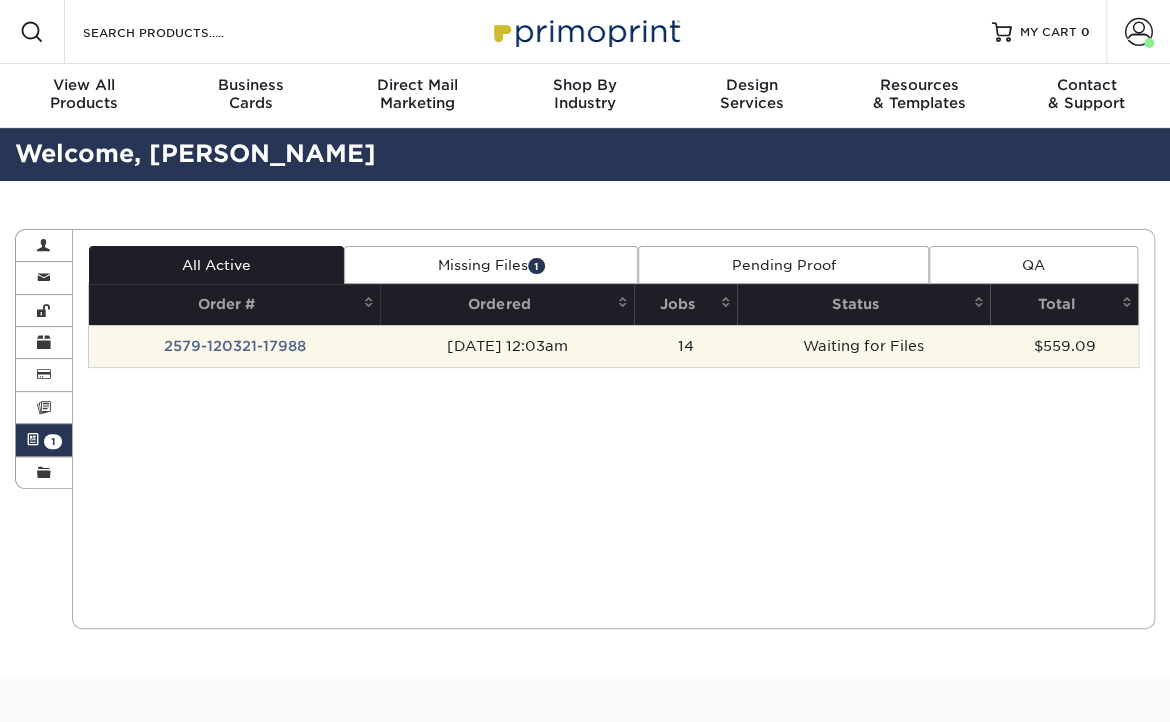 click on "2579-120321-17988" at bounding box center [234, 346] 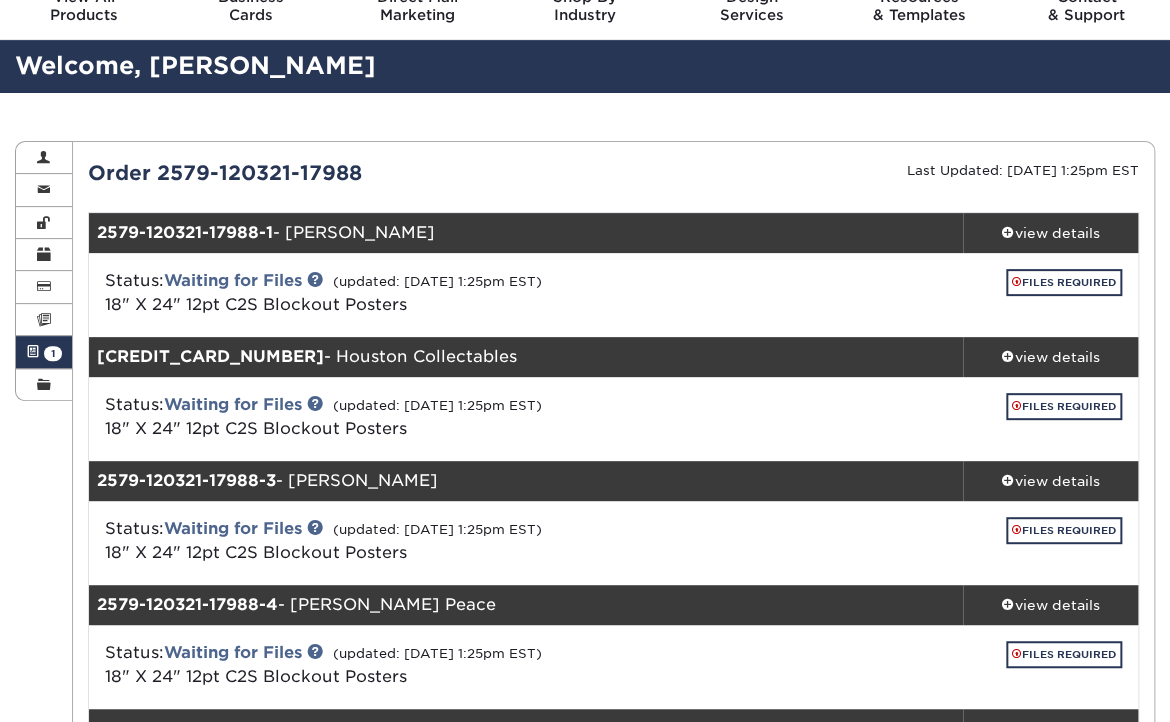 scroll, scrollTop: 100, scrollLeft: 0, axis: vertical 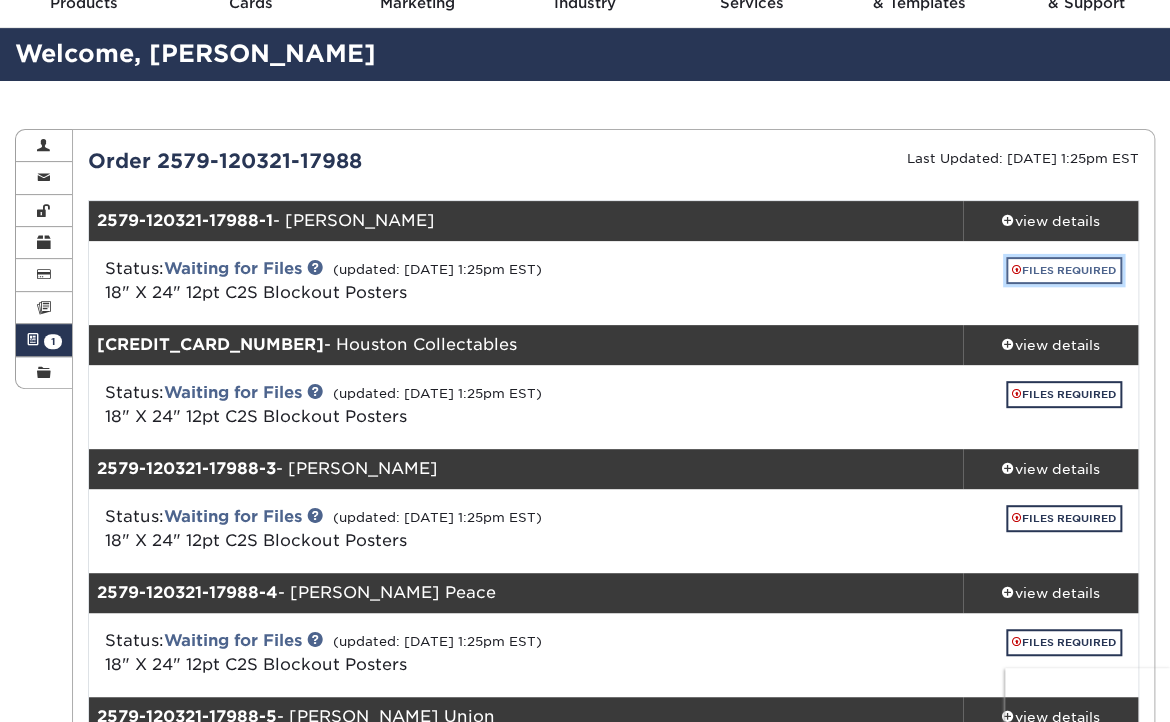 click on "FILES REQUIRED" at bounding box center (1064, 270) 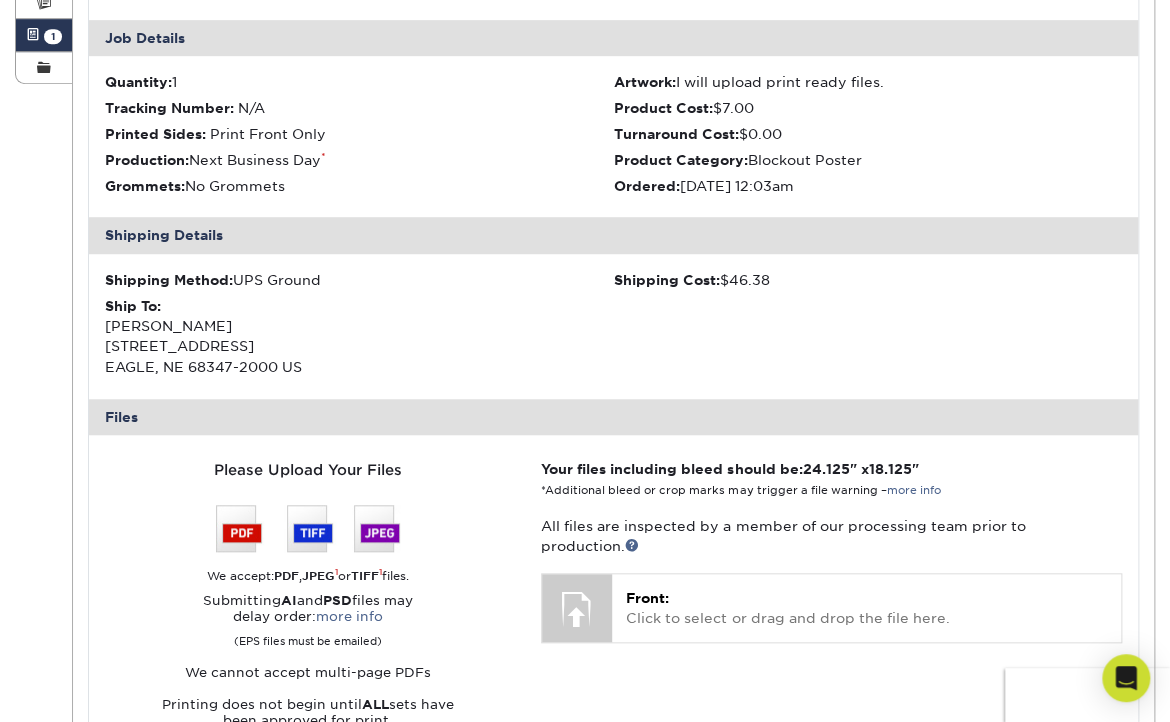scroll, scrollTop: 400, scrollLeft: 0, axis: vertical 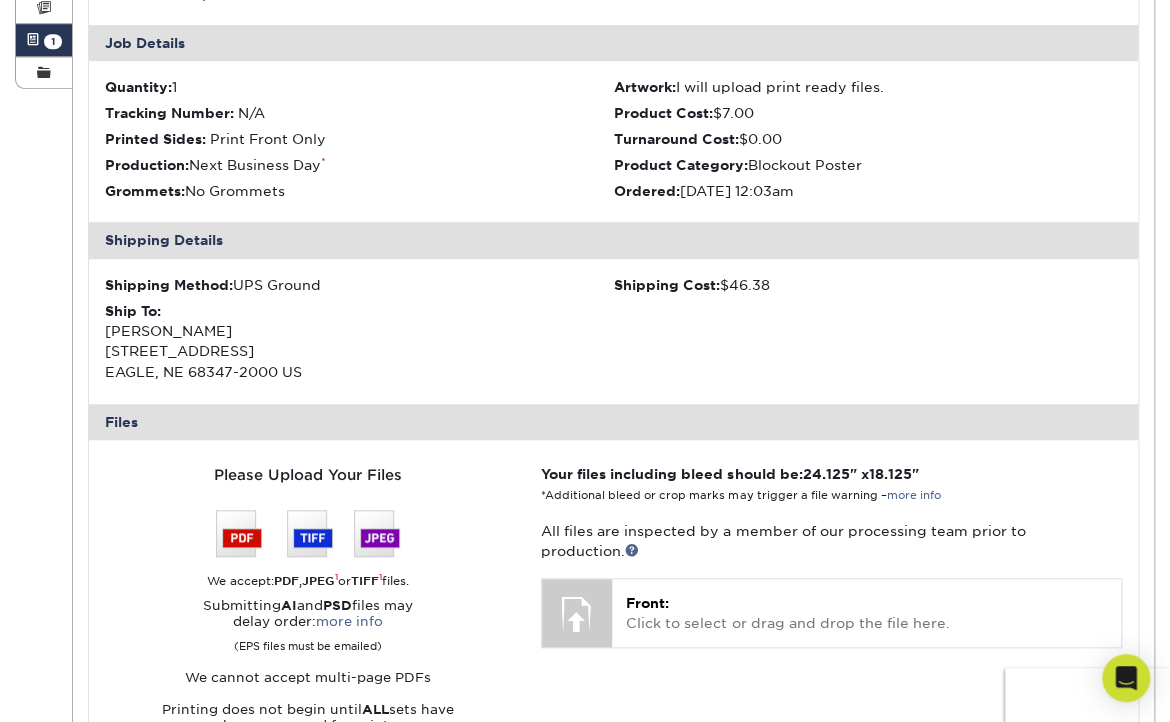 click on "Ship To:
DeeAnn Retzlaff                                                                                 716 S 202ND ST                                                                                                                         EAGLE, NE 68347-2000 US" at bounding box center [359, 342] 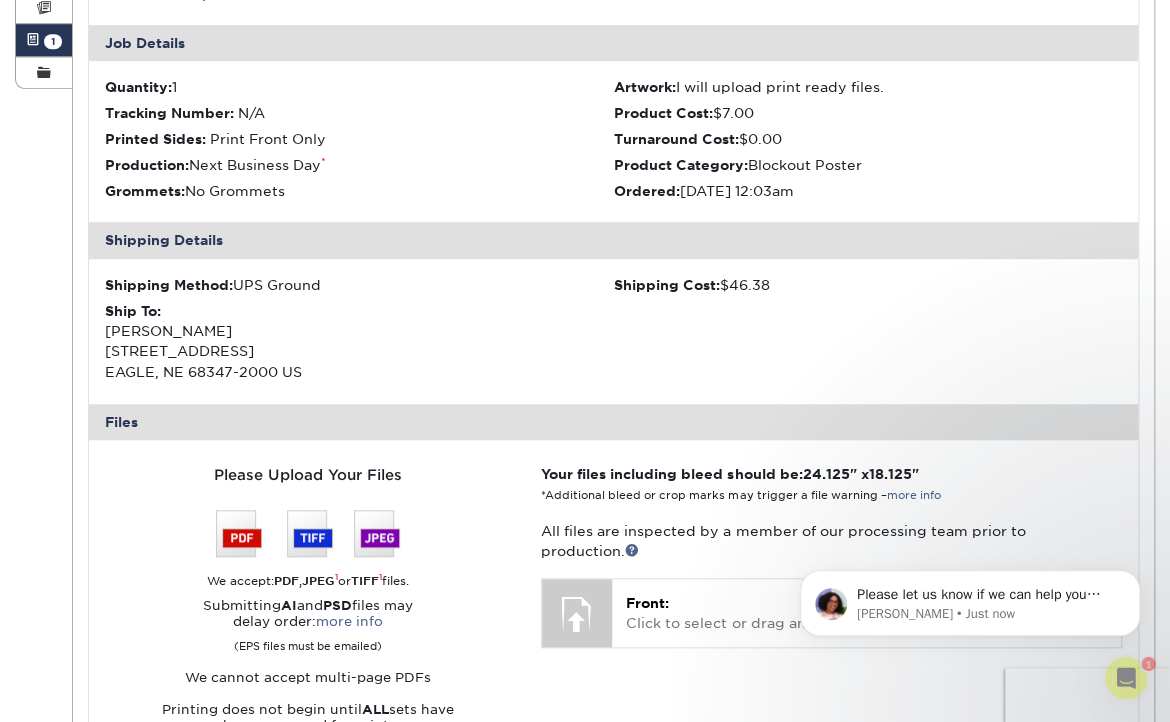 scroll, scrollTop: 0, scrollLeft: 0, axis: both 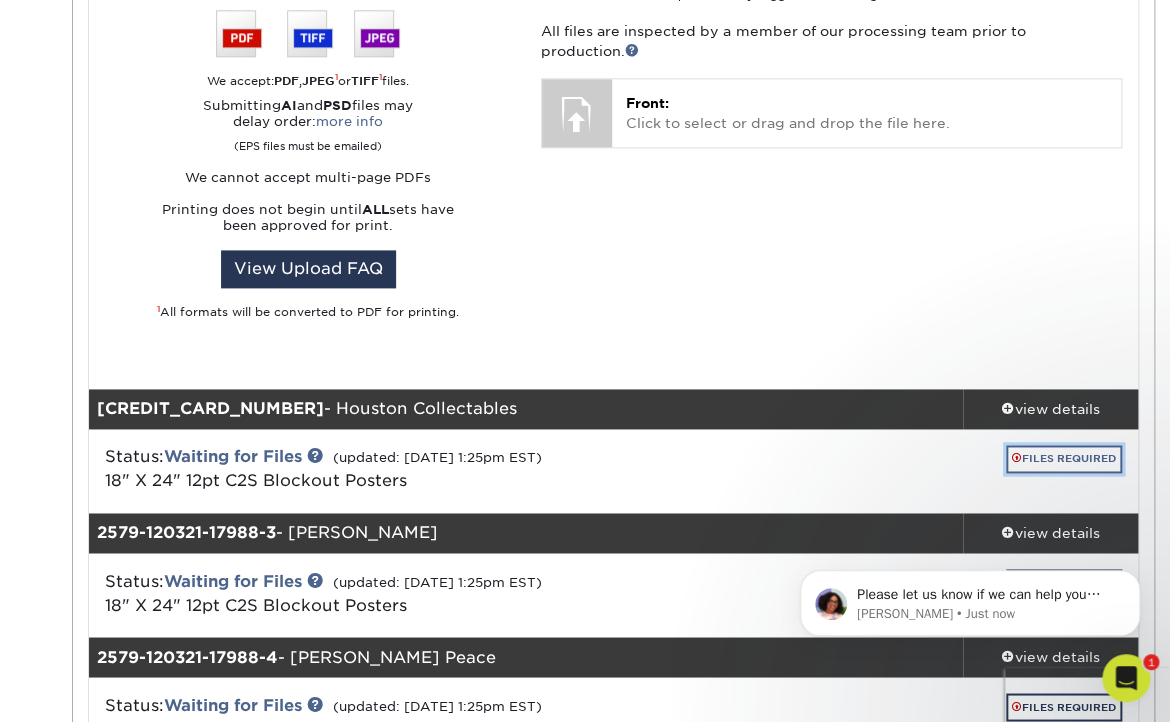click on "FILES REQUIRED" at bounding box center [1064, 458] 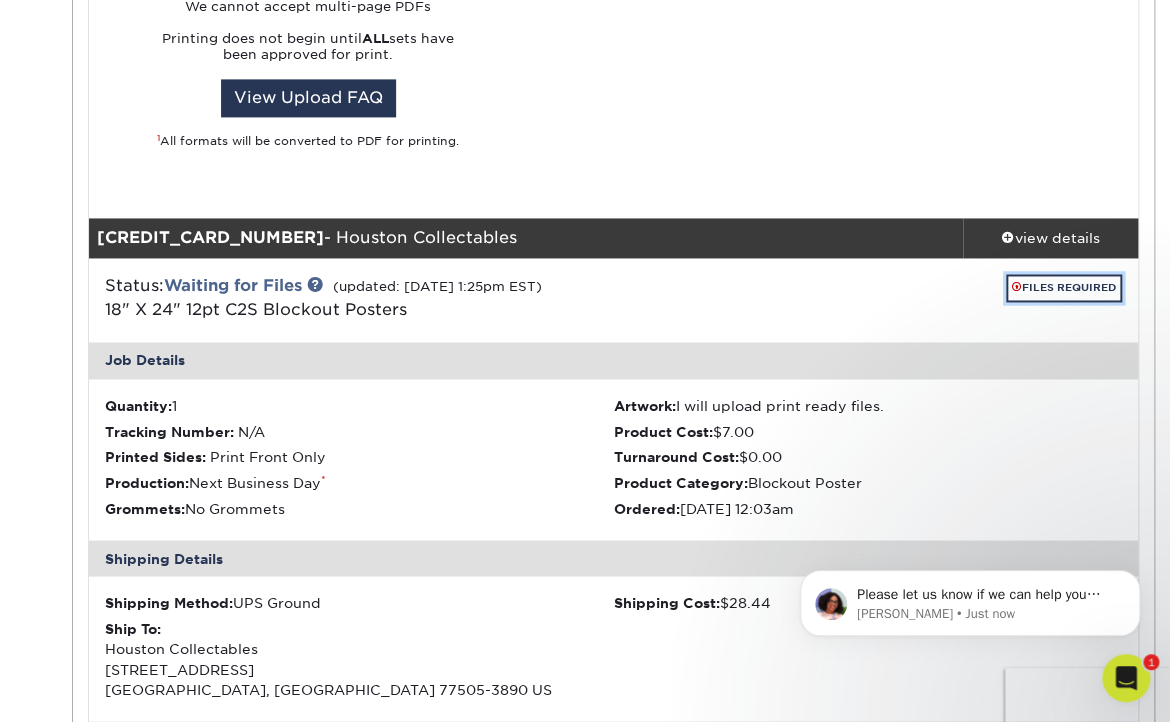 scroll, scrollTop: 1100, scrollLeft: 0, axis: vertical 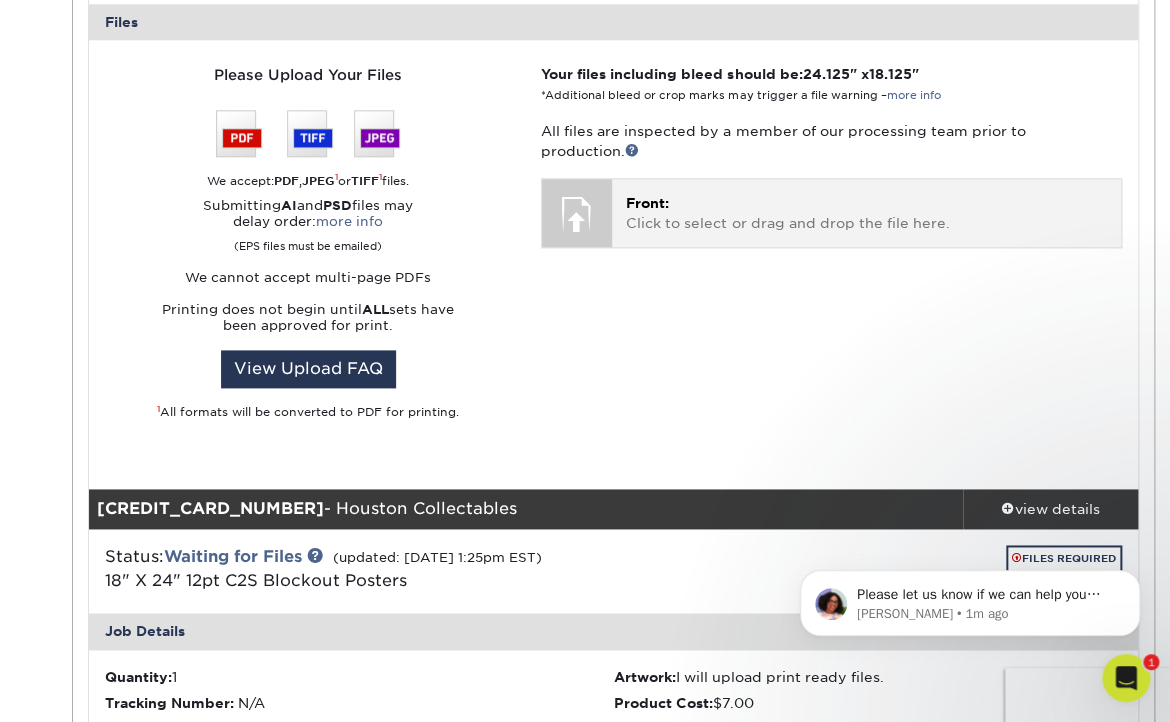 click on "Front: Click to select or drag and drop the file here." at bounding box center (866, 213) 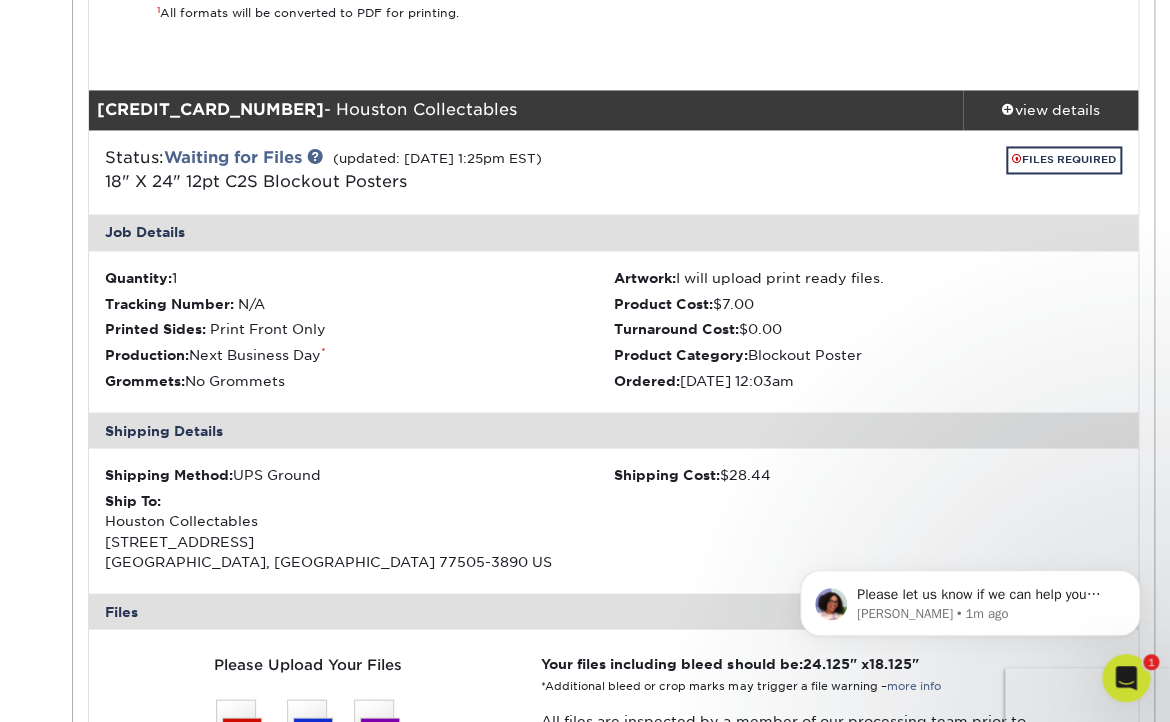 scroll, scrollTop: 1200, scrollLeft: 0, axis: vertical 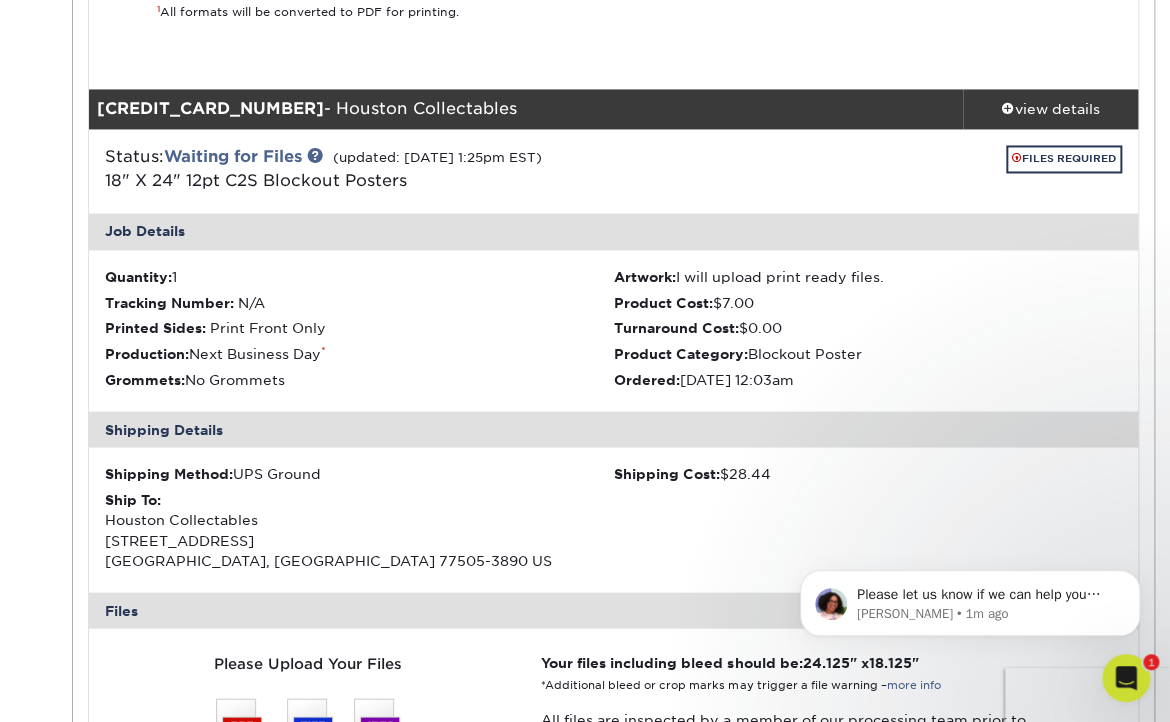 click on "Ship To:
Houston Collectables                                                                                  4222 Rainfall Dr                                                                                                                          Pasadena, TX 77505-3890 US" at bounding box center (359, 530) 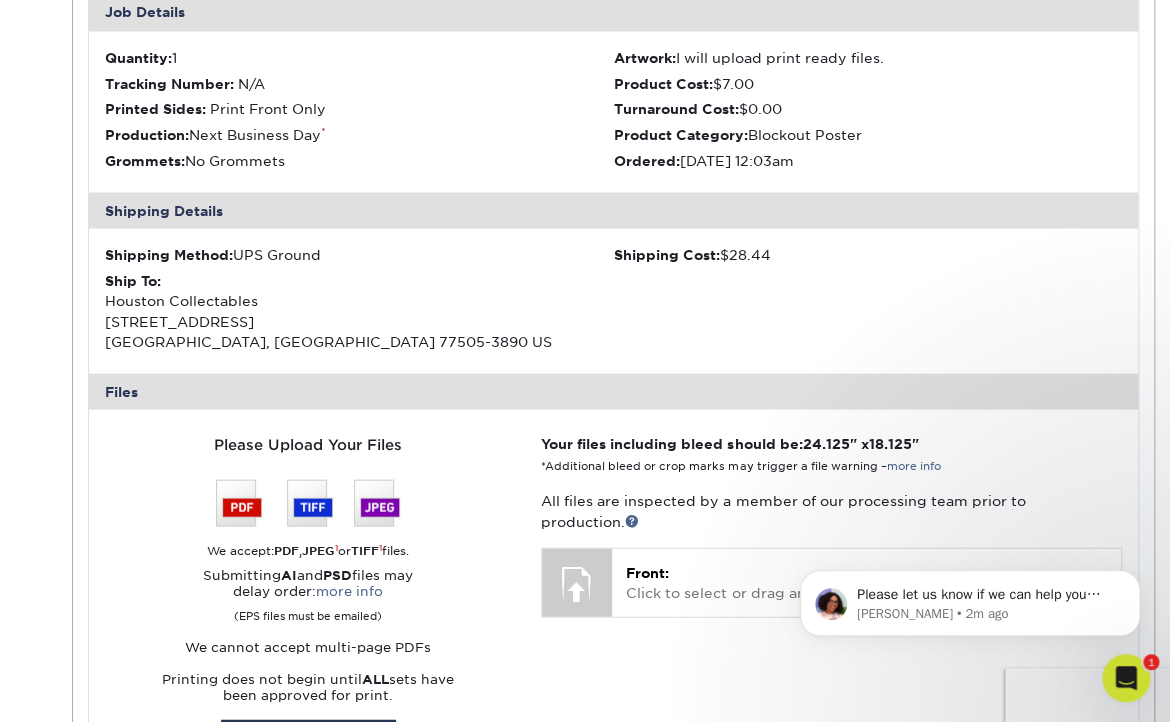 scroll, scrollTop: 1500, scrollLeft: 0, axis: vertical 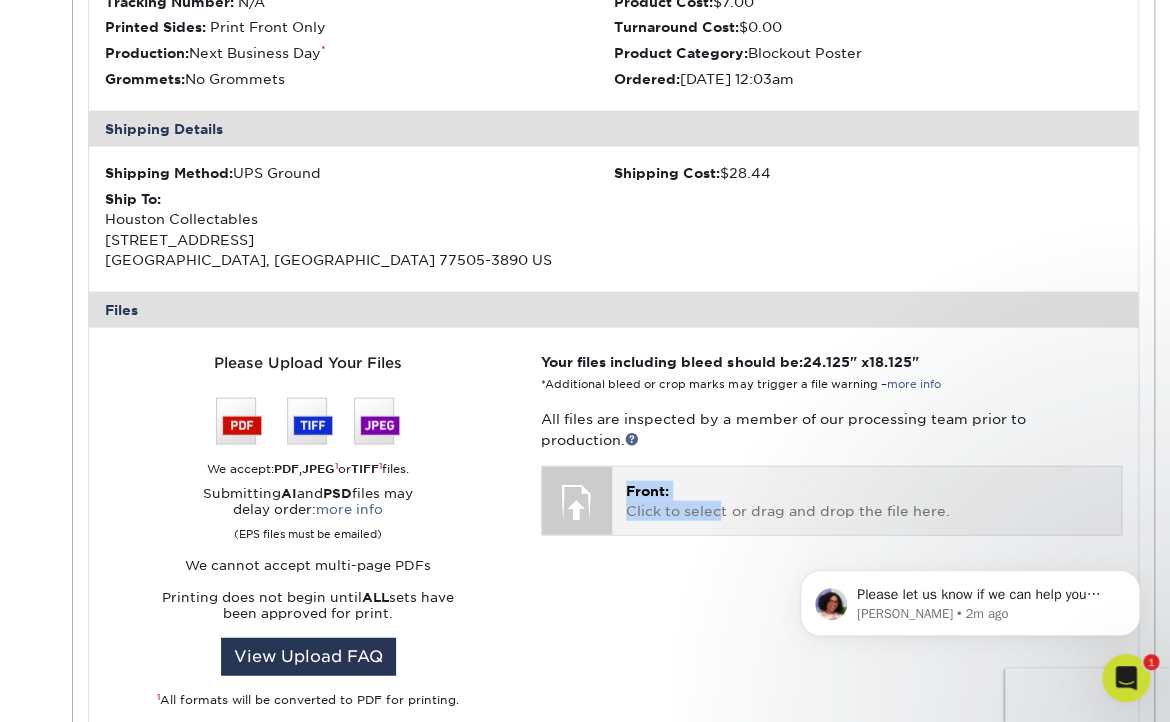 click on "Front: Click to select or drag and drop the file here." at bounding box center [866, 501] 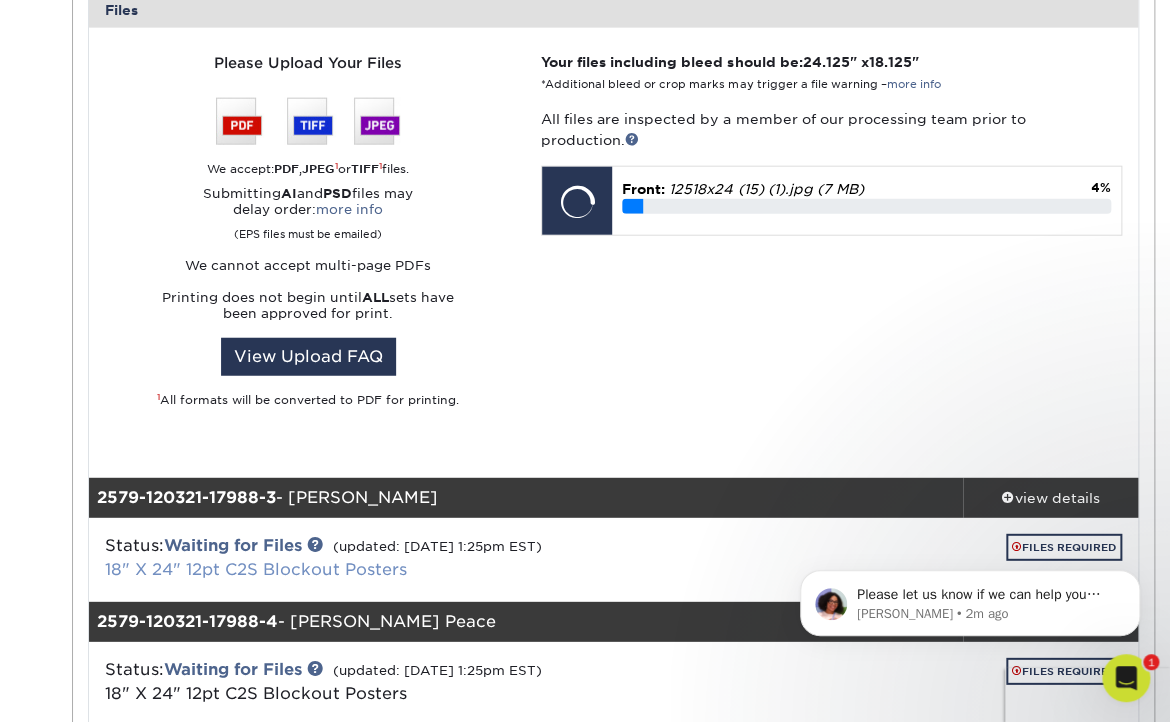 scroll, scrollTop: 2100, scrollLeft: 0, axis: vertical 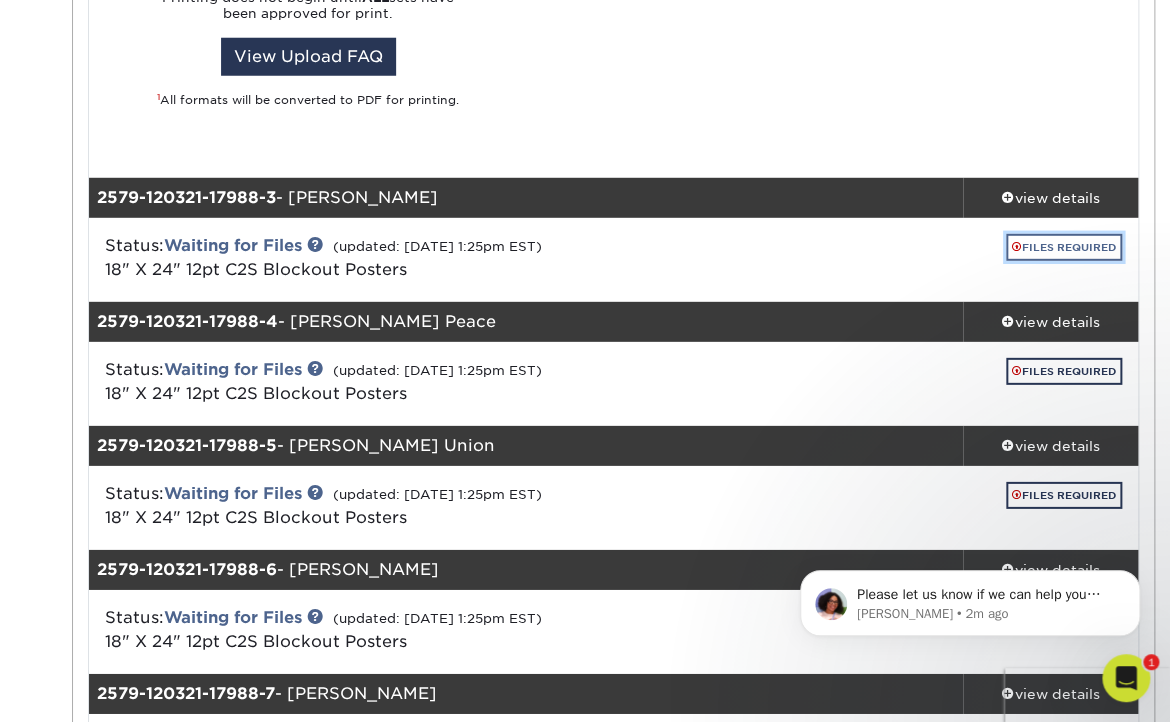 click on "FILES REQUIRED" at bounding box center (1064, 247) 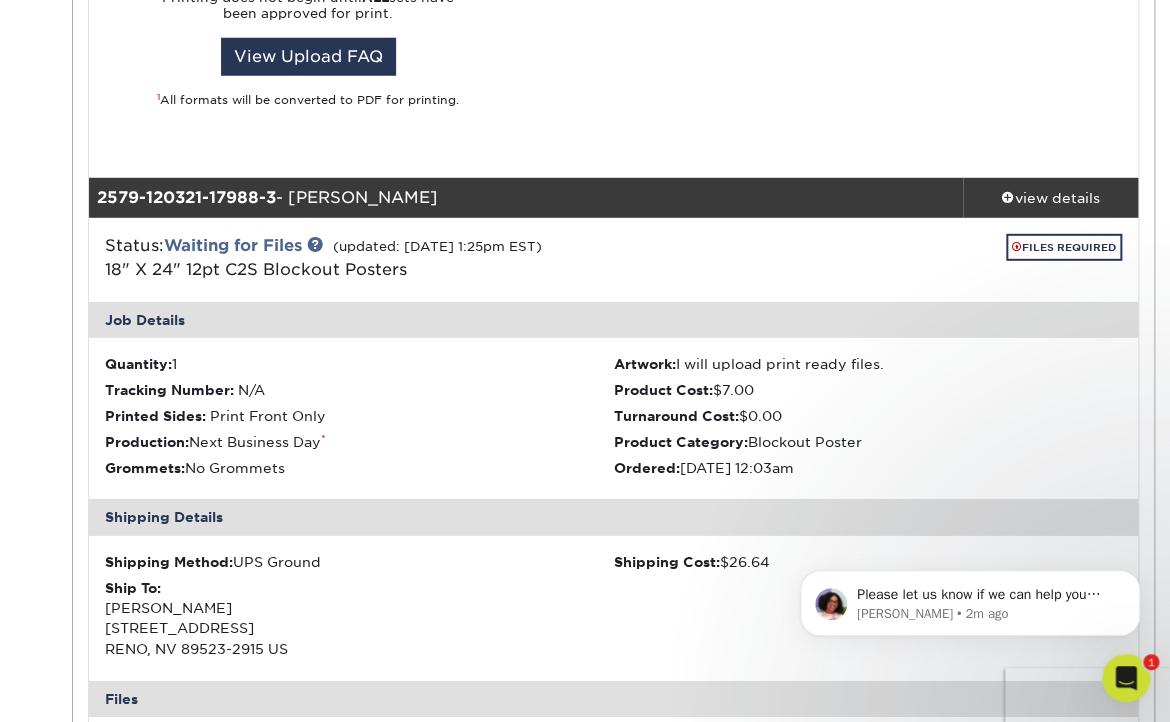 click on "Ship To:
Laura Elizabeth Oberg                                                                                 6900 SHARLANDS AVE UNIT 1426                                                                                                                         RENO, NV 89523-2915 US" at bounding box center (359, 619) 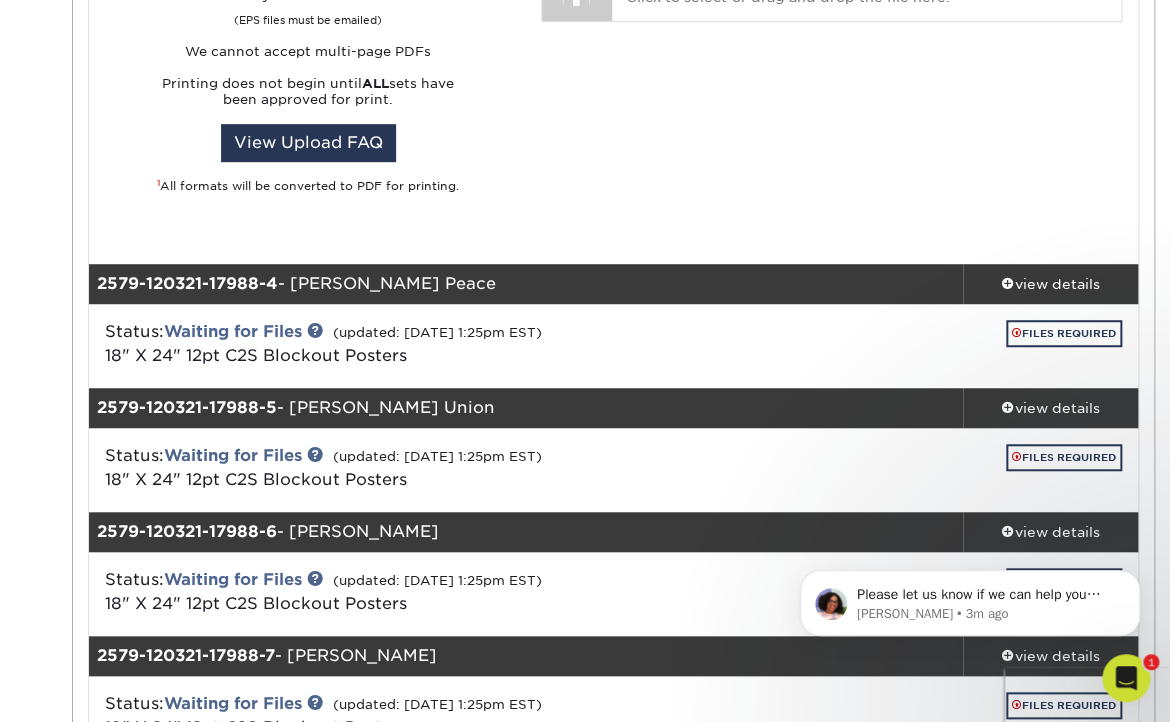 scroll, scrollTop: 3280, scrollLeft: 0, axis: vertical 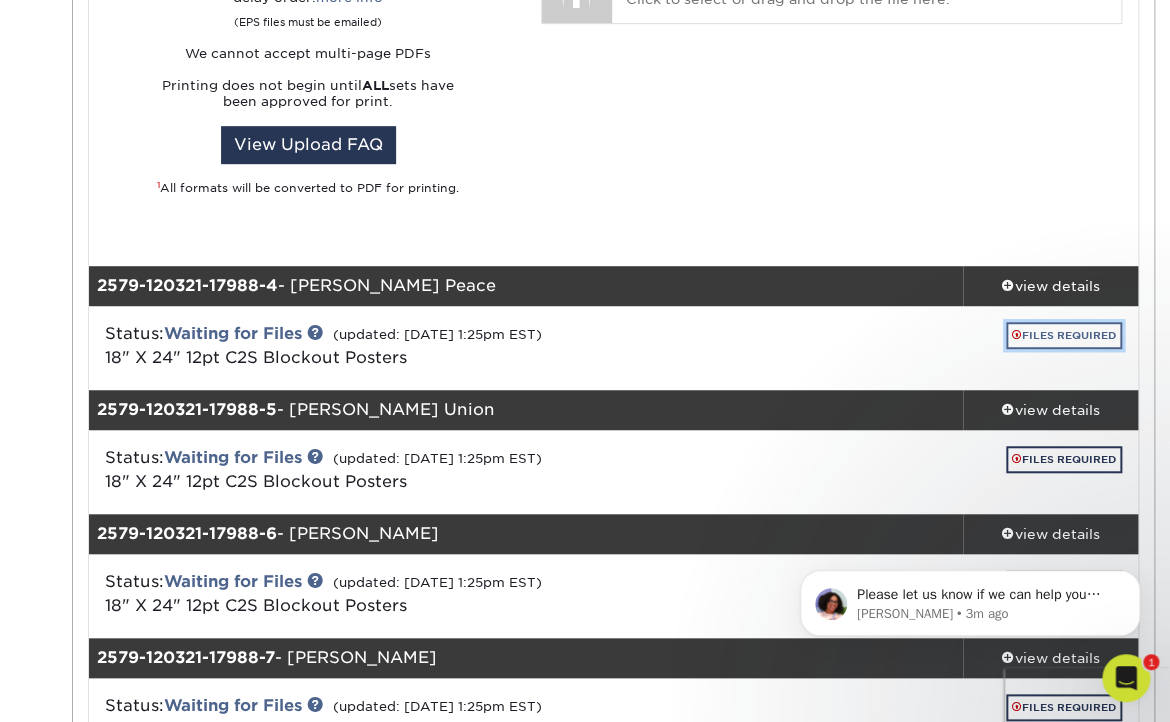 click on "FILES REQUIRED" at bounding box center (1064, 335) 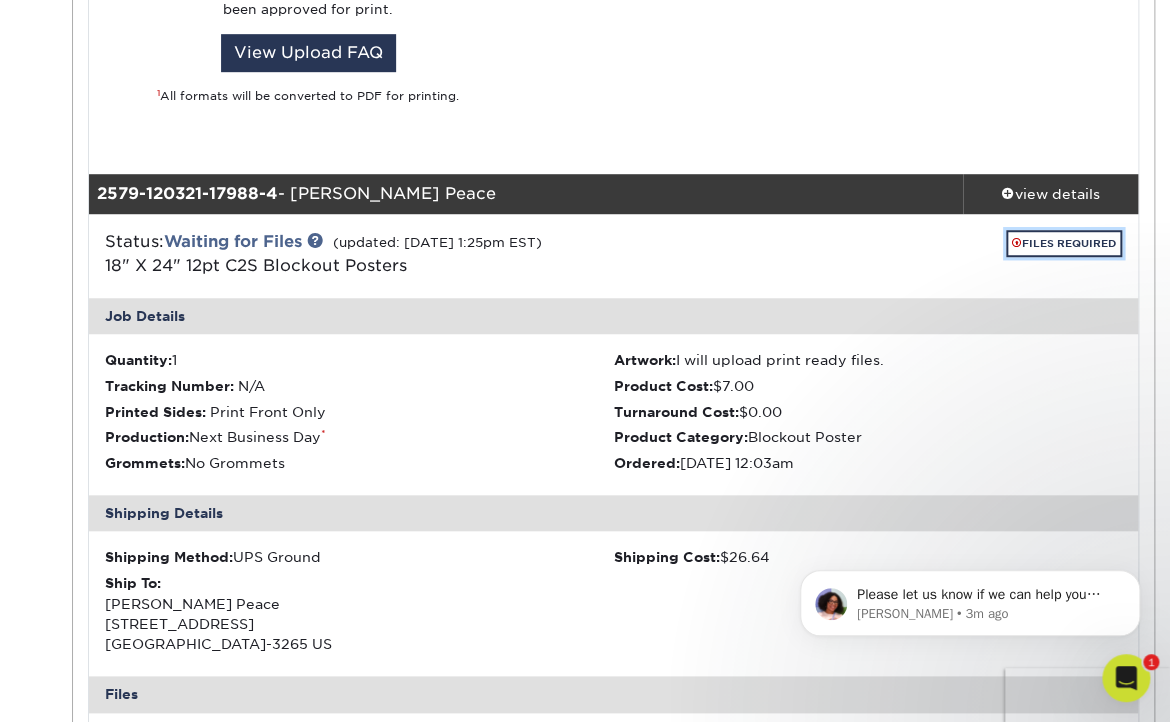 scroll, scrollTop: 3380, scrollLeft: 0, axis: vertical 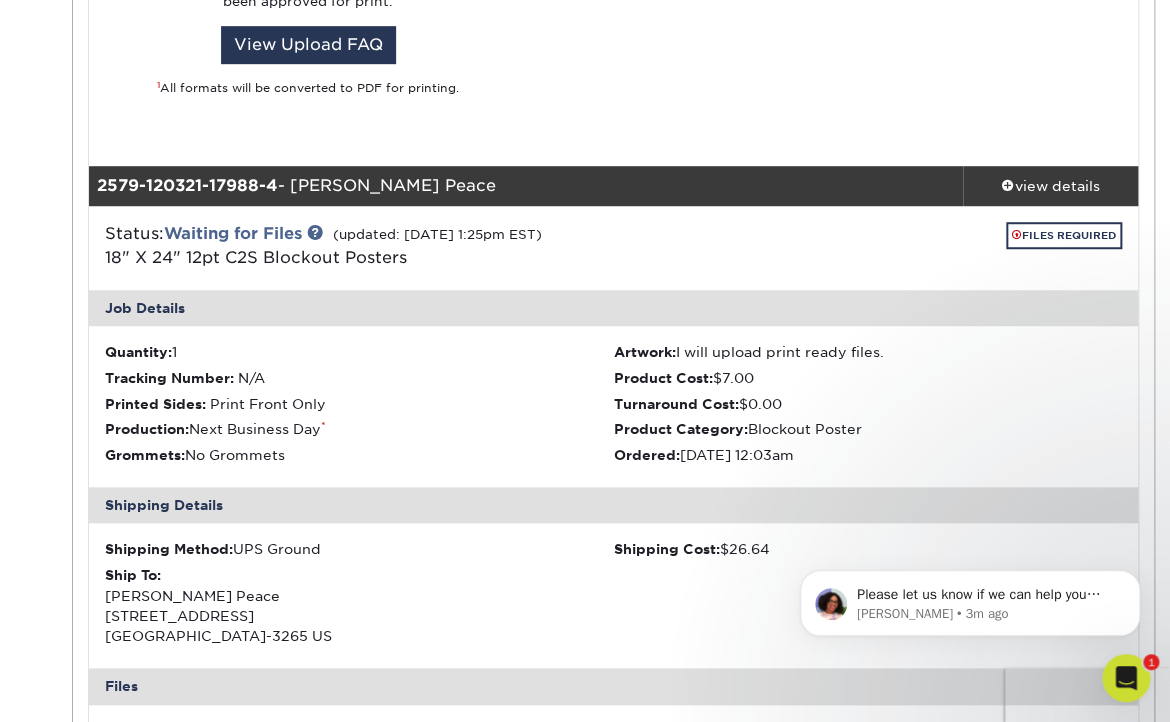 click on "Ship To:
Marshall Peace                                                                                  328 Leawood Dr                                                                                                                          Lexington, KY 40502-3265 US" at bounding box center (359, 606) 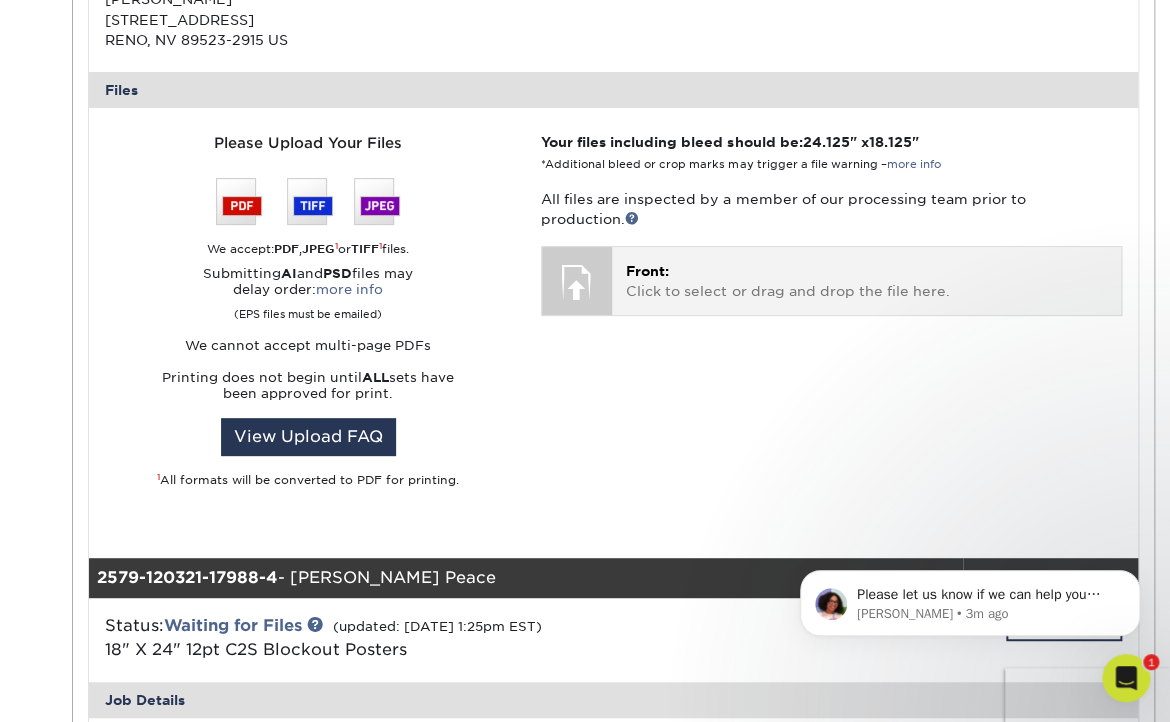 scroll, scrollTop: 2980, scrollLeft: 0, axis: vertical 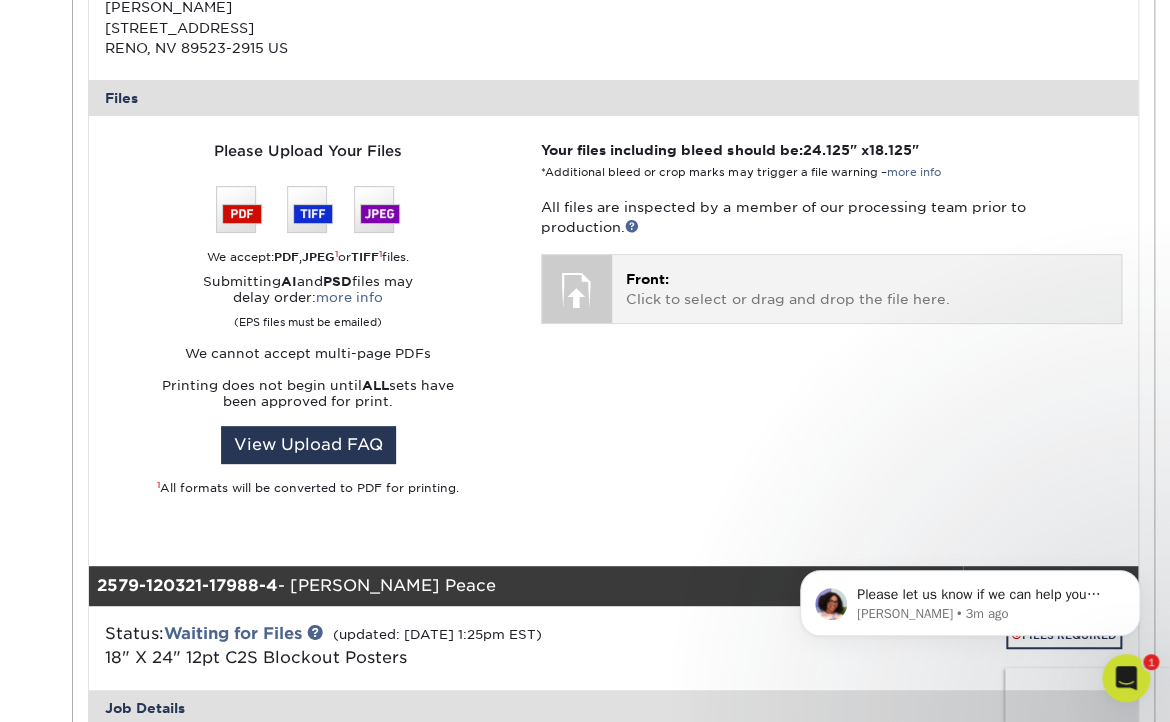 click on "Front: Click to select or drag and drop the file here." at bounding box center (866, 289) 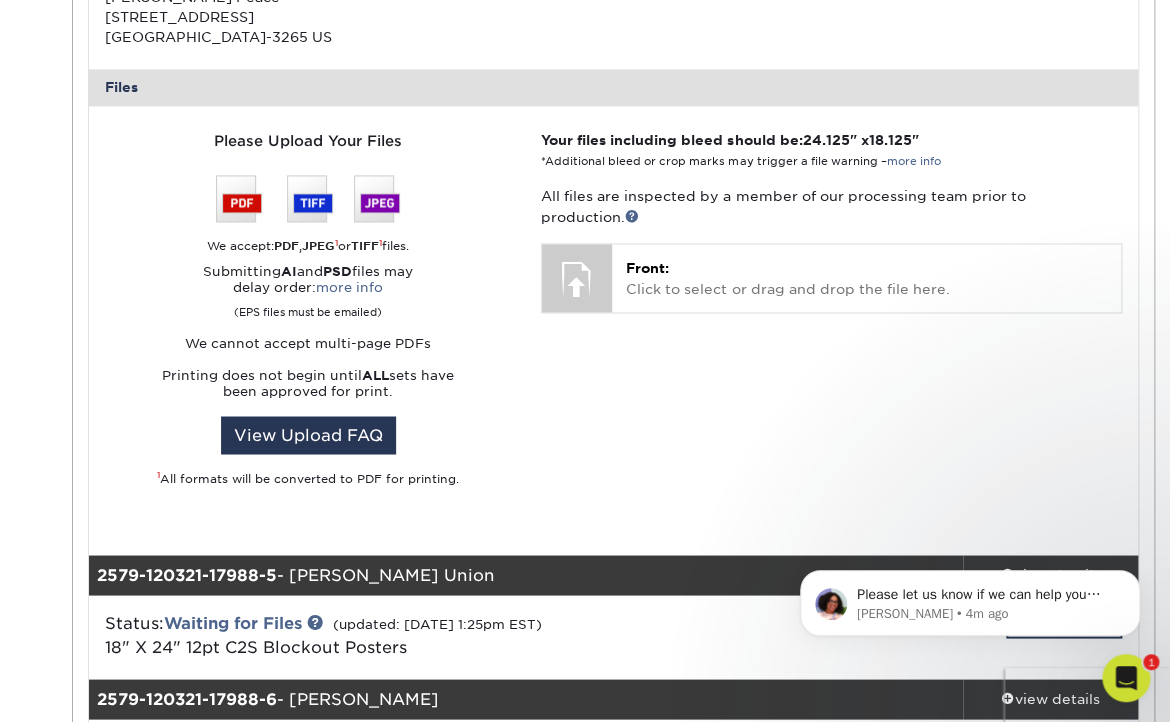 scroll, scrollTop: 3980, scrollLeft: 0, axis: vertical 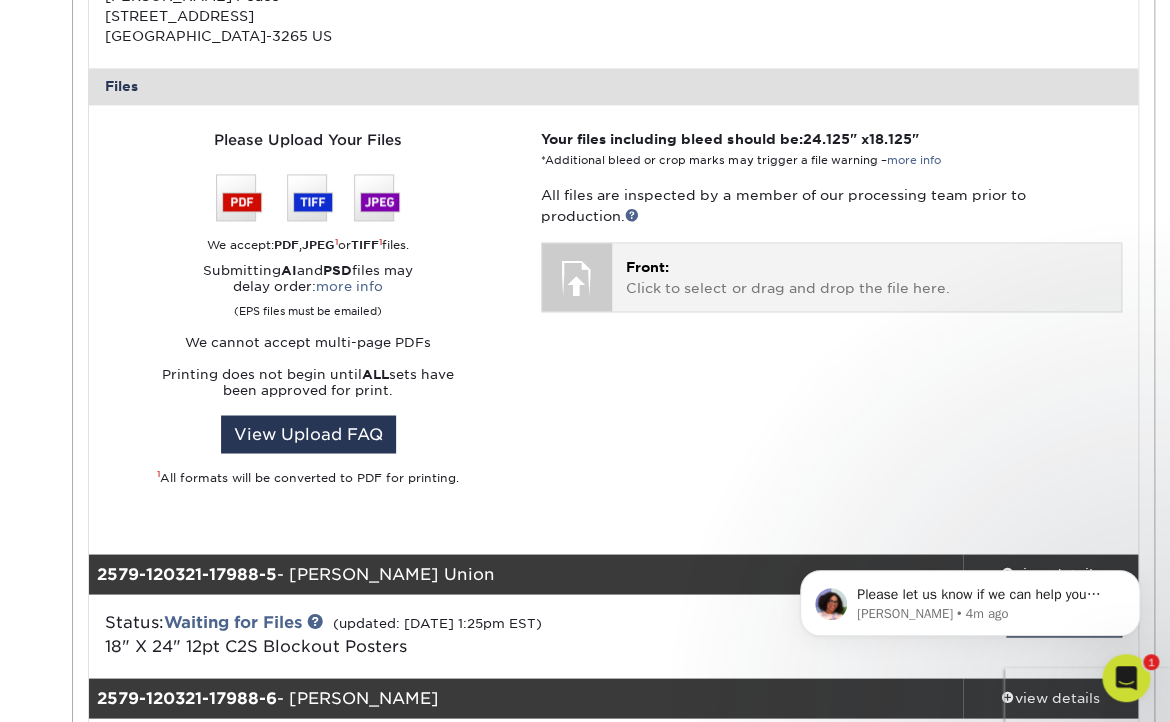 click on "Front: Click to select or drag and drop the file here." at bounding box center (866, 277) 